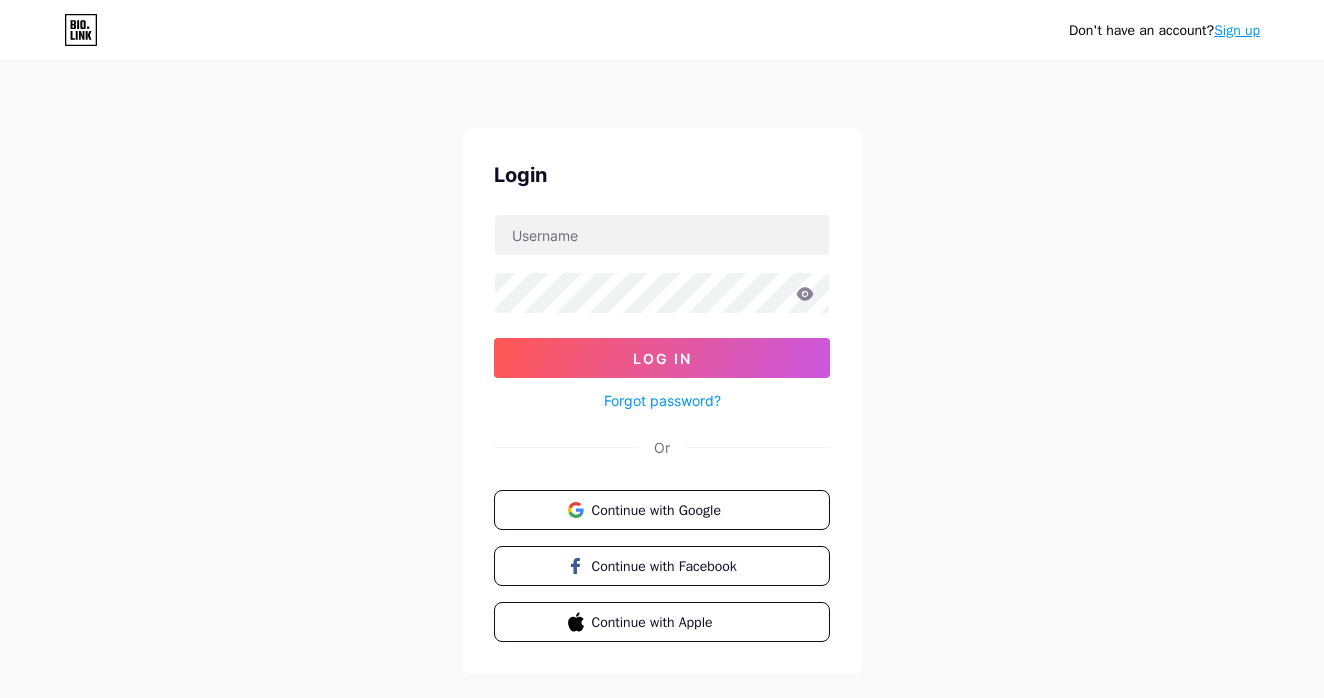 scroll, scrollTop: 0, scrollLeft: 0, axis: both 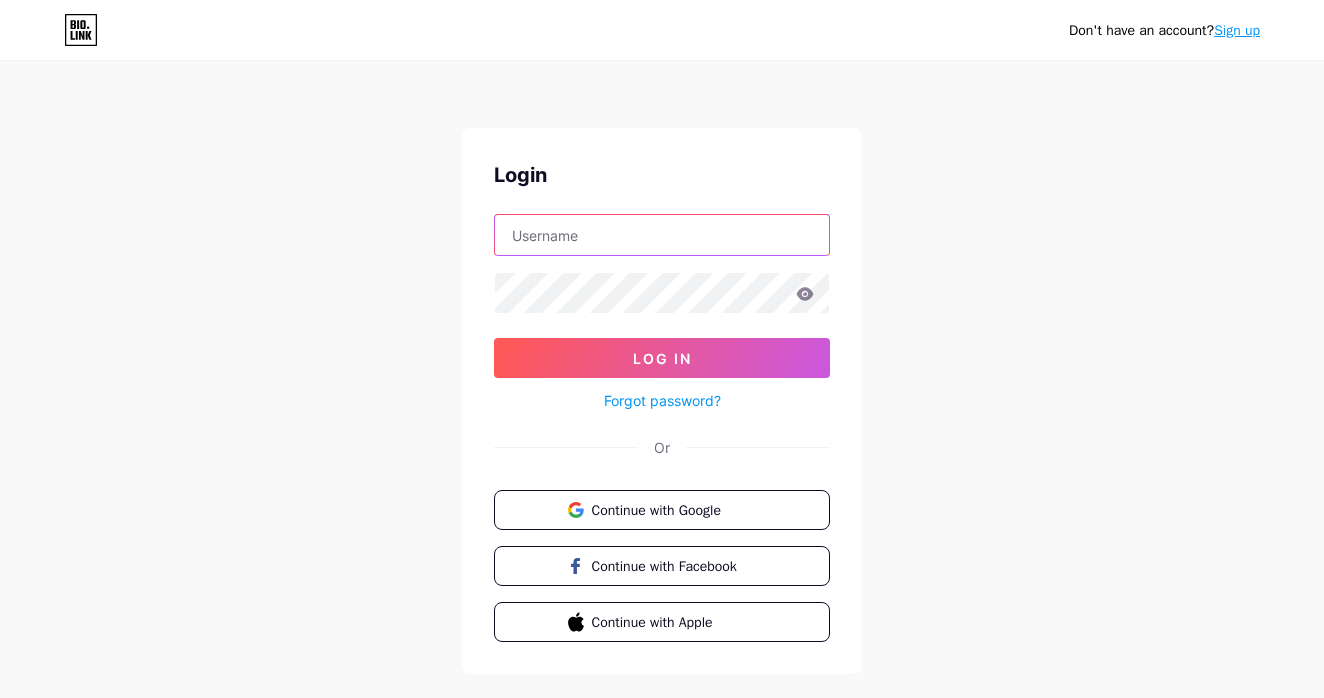 type on "[USERNAME]" 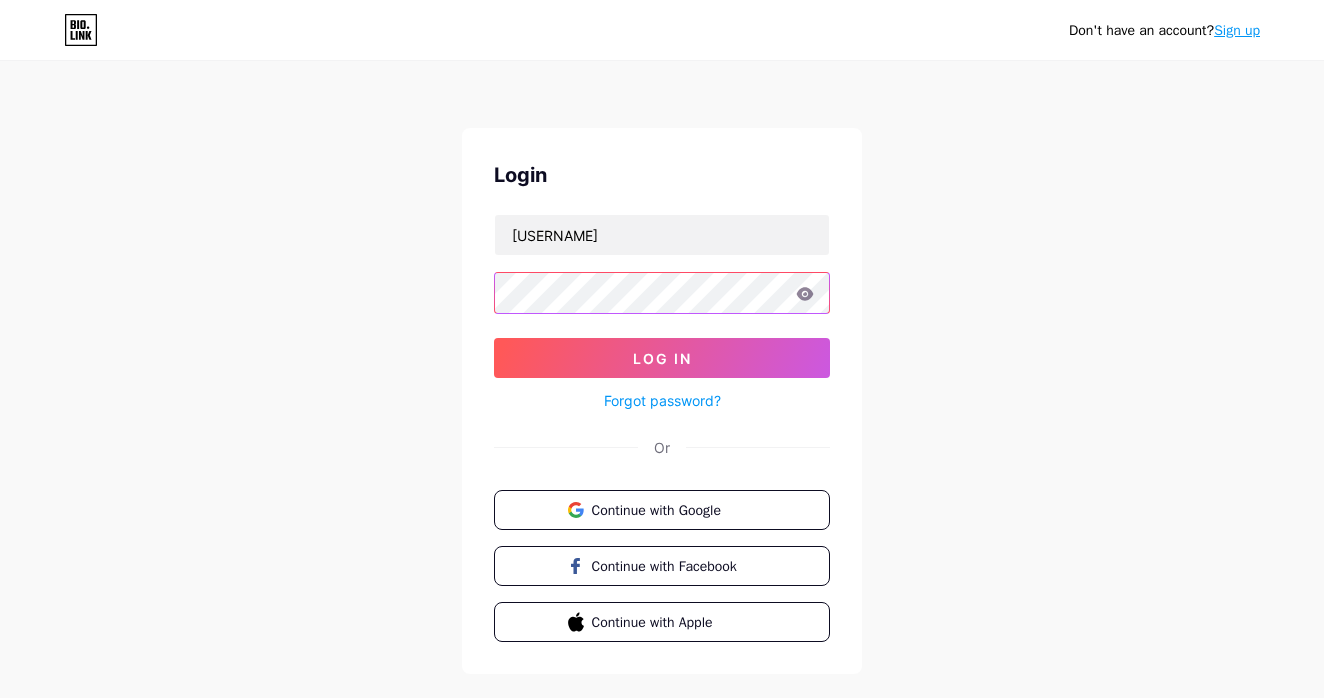 click on "Log In" at bounding box center (662, 358) 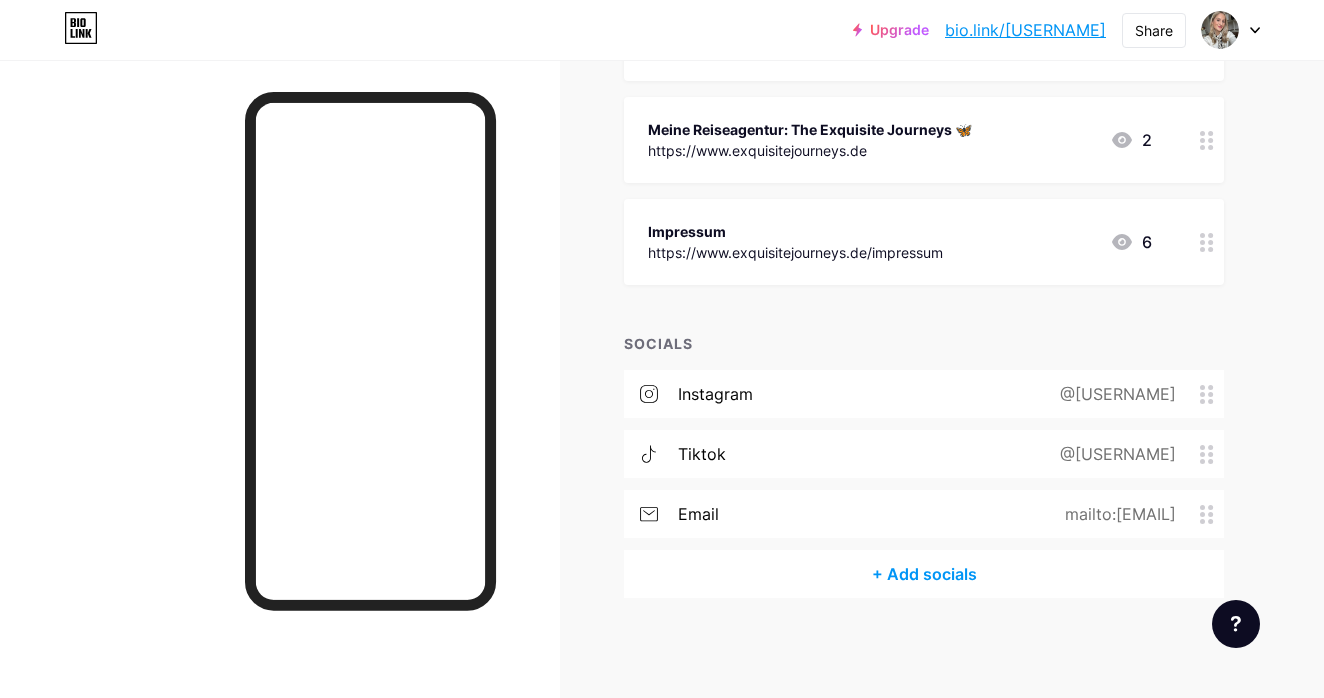 scroll, scrollTop: 625, scrollLeft: 0, axis: vertical 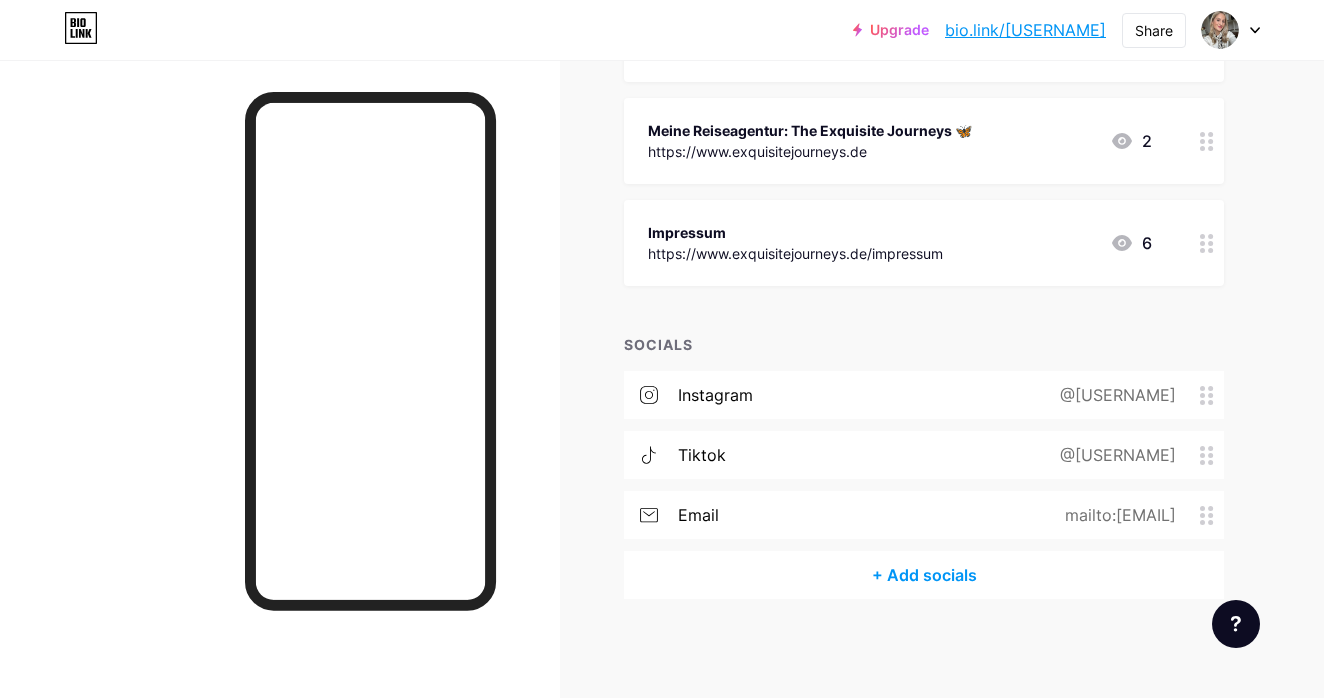 click on "mailto:[EMAIL]" at bounding box center [1116, 515] 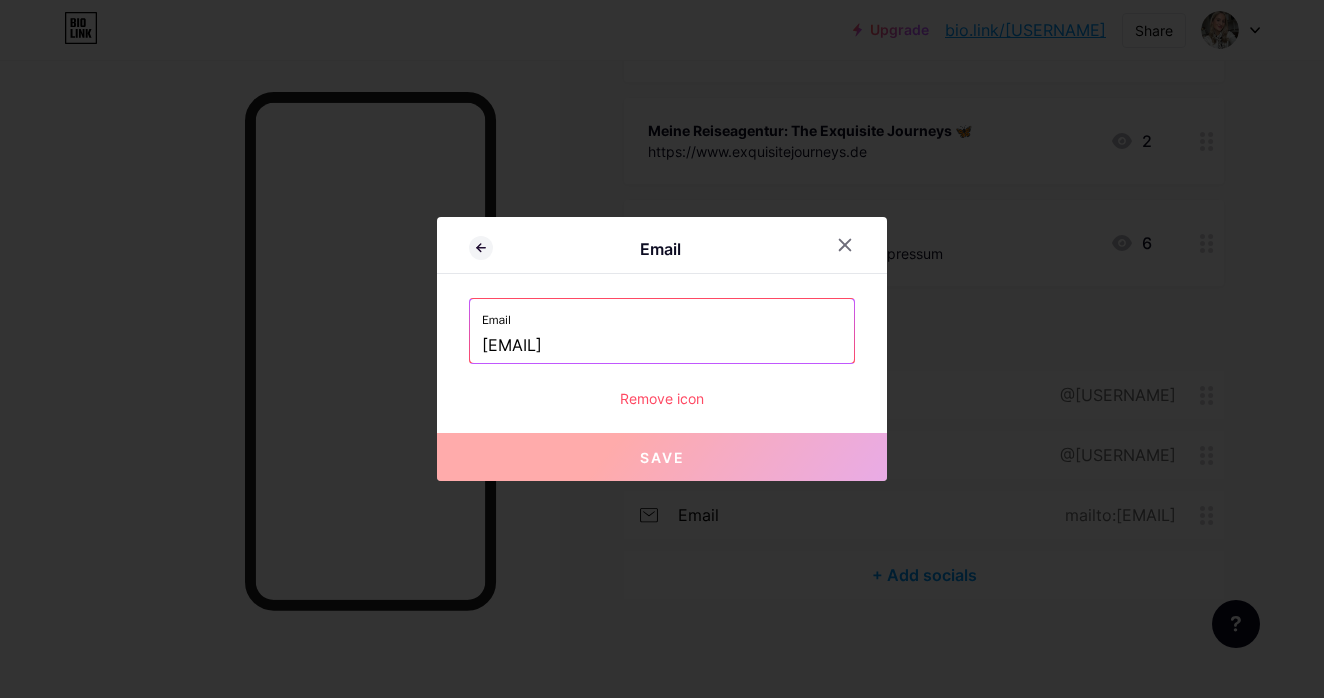click on "[EMAIL]" at bounding box center [662, 346] 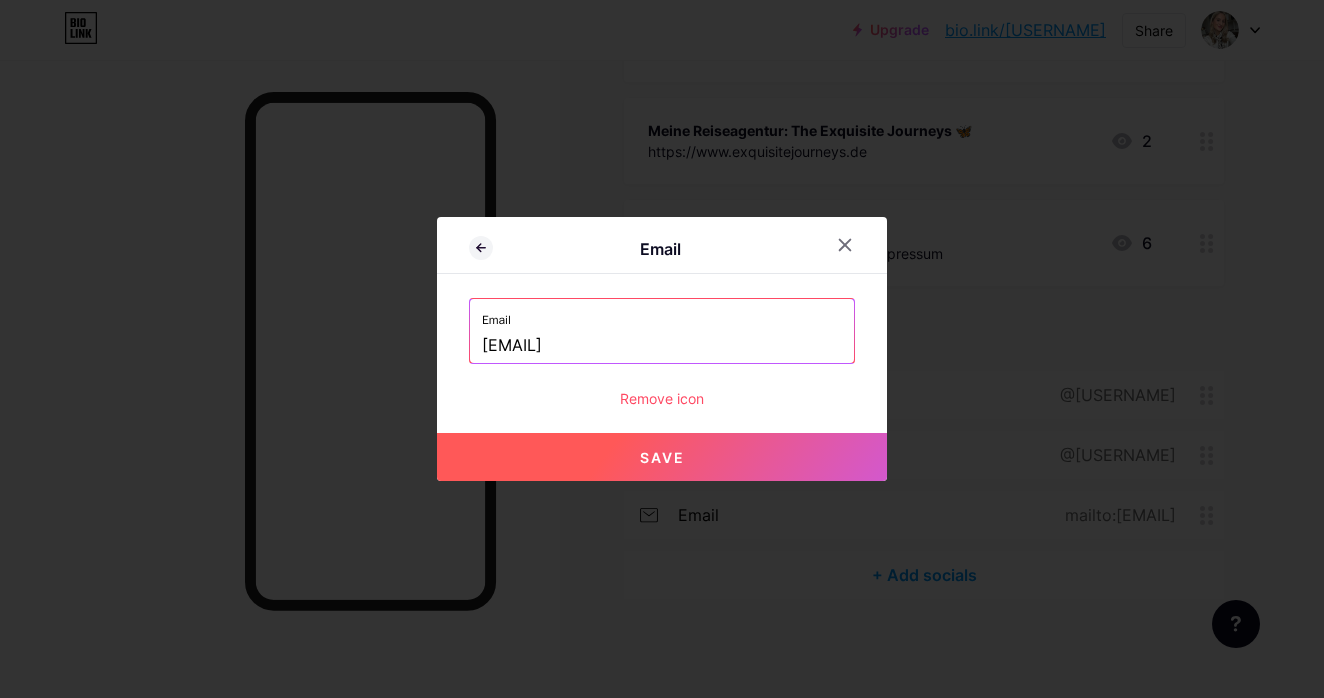 click on "Save" at bounding box center (662, 457) 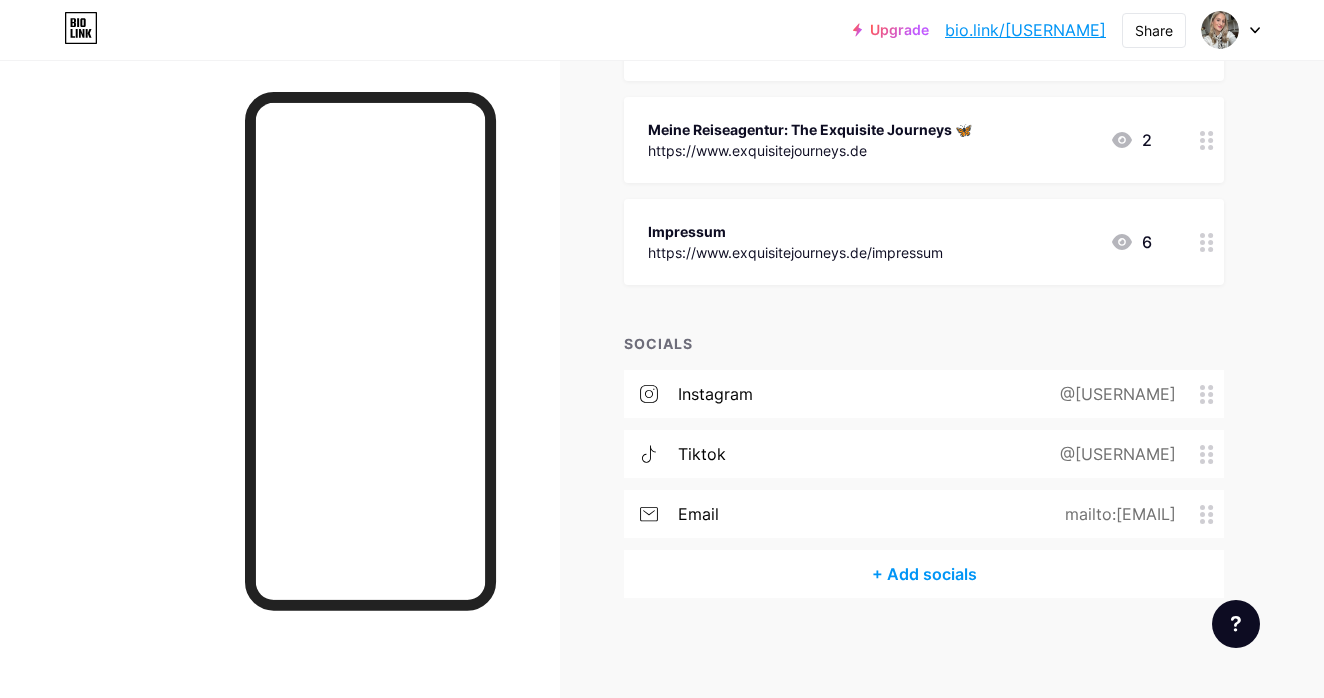 scroll, scrollTop: 625, scrollLeft: 0, axis: vertical 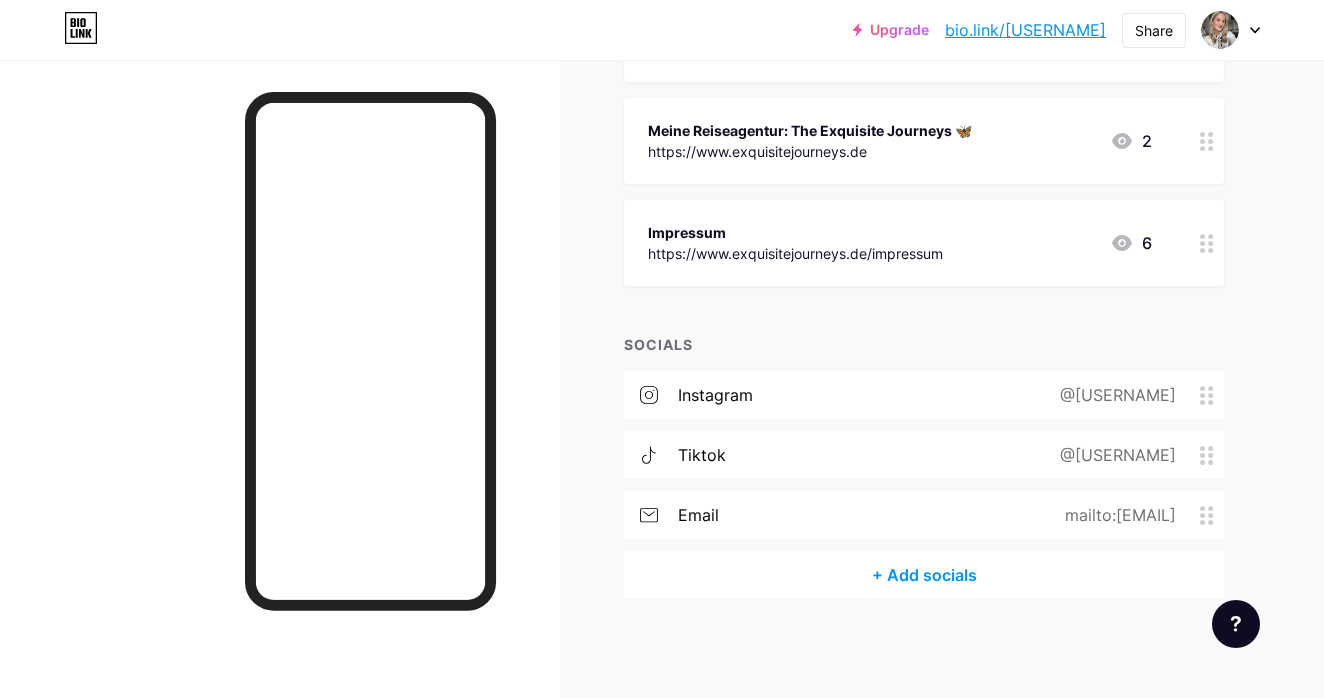 click on "+ Add socials" at bounding box center [924, 575] 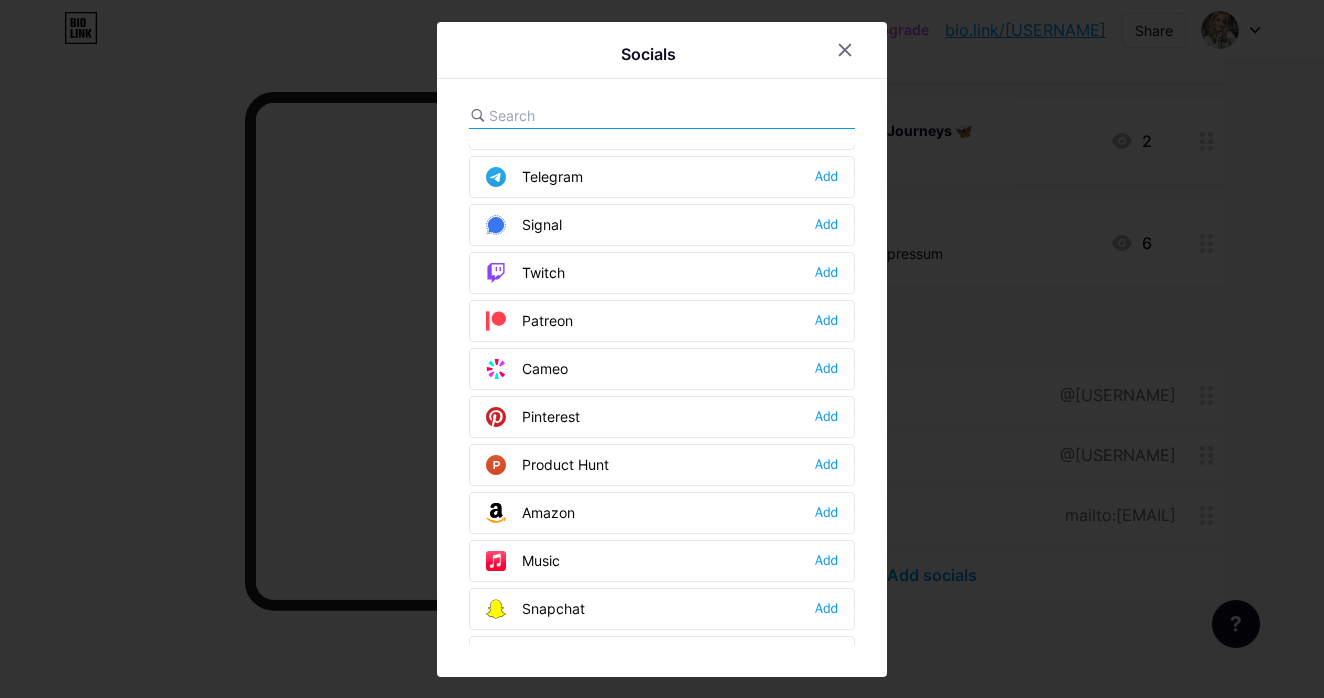 scroll, scrollTop: 1000, scrollLeft: 0, axis: vertical 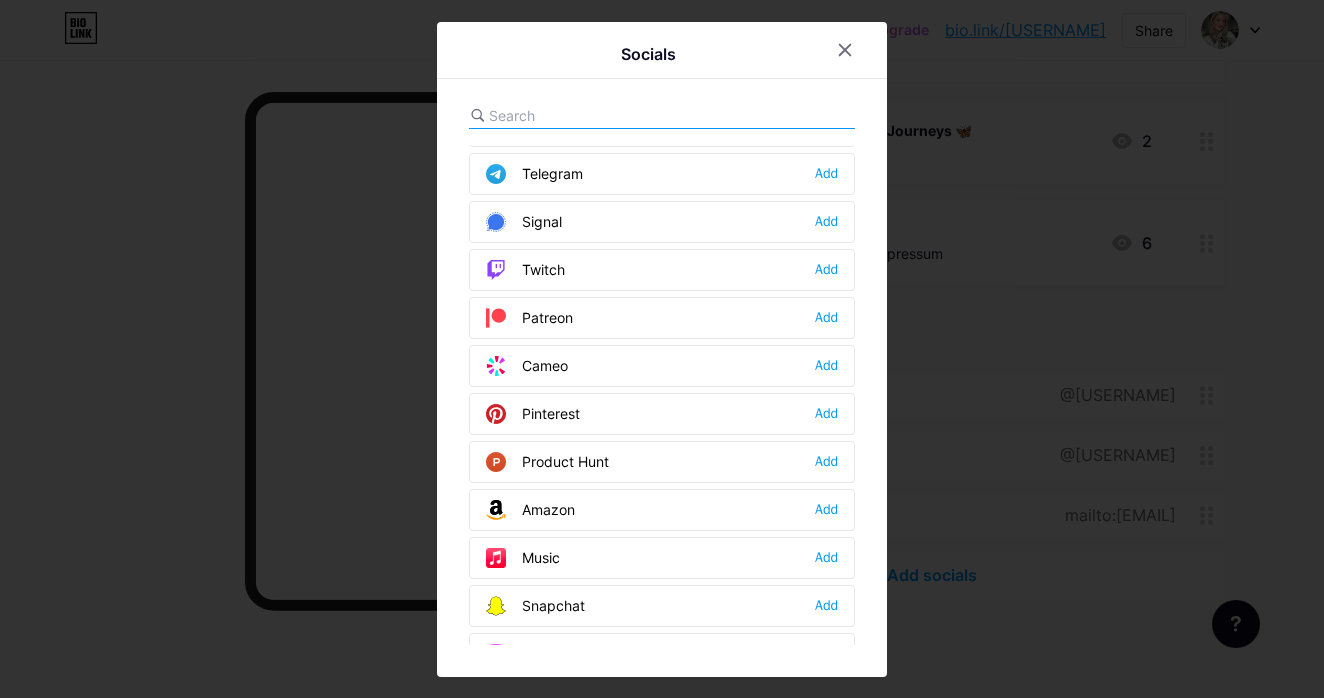 click on "Product Hunt
Add" at bounding box center (662, 462) 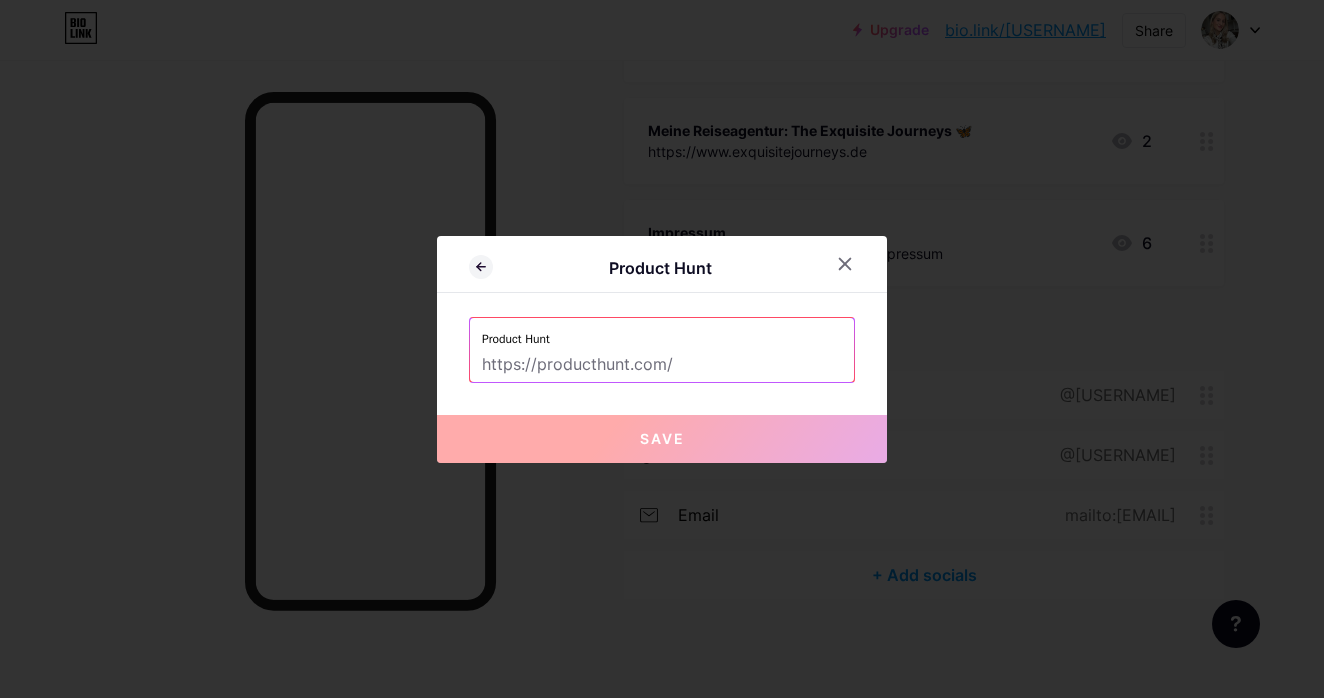 click on "Product Hunt" at bounding box center (662, 333) 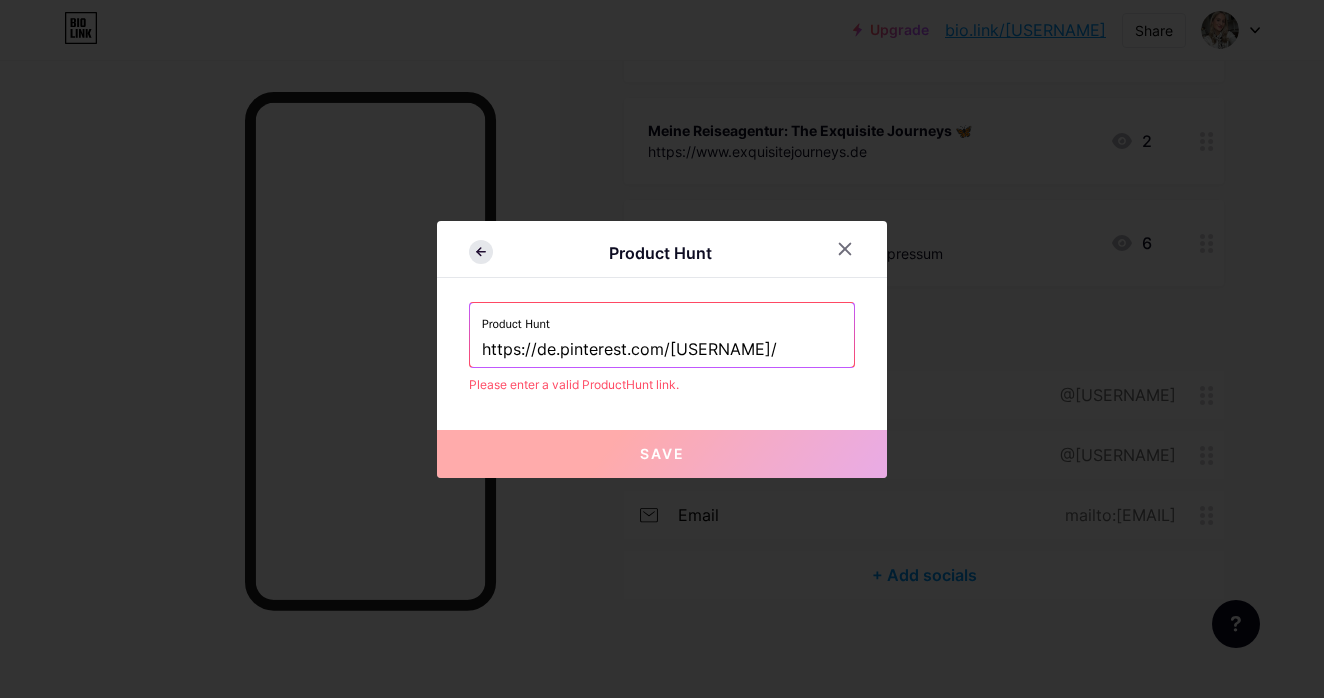 type on "https://de.pinterest.com/[USERNAME]/" 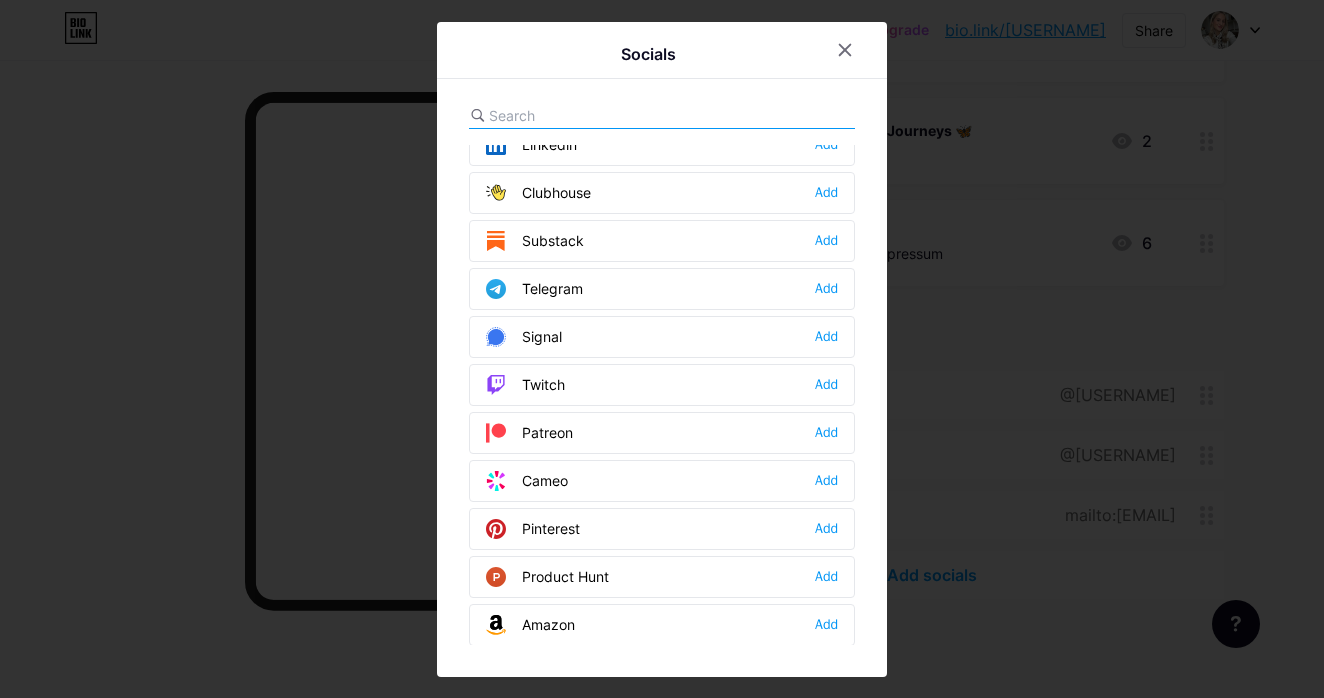 scroll, scrollTop: 924, scrollLeft: 0, axis: vertical 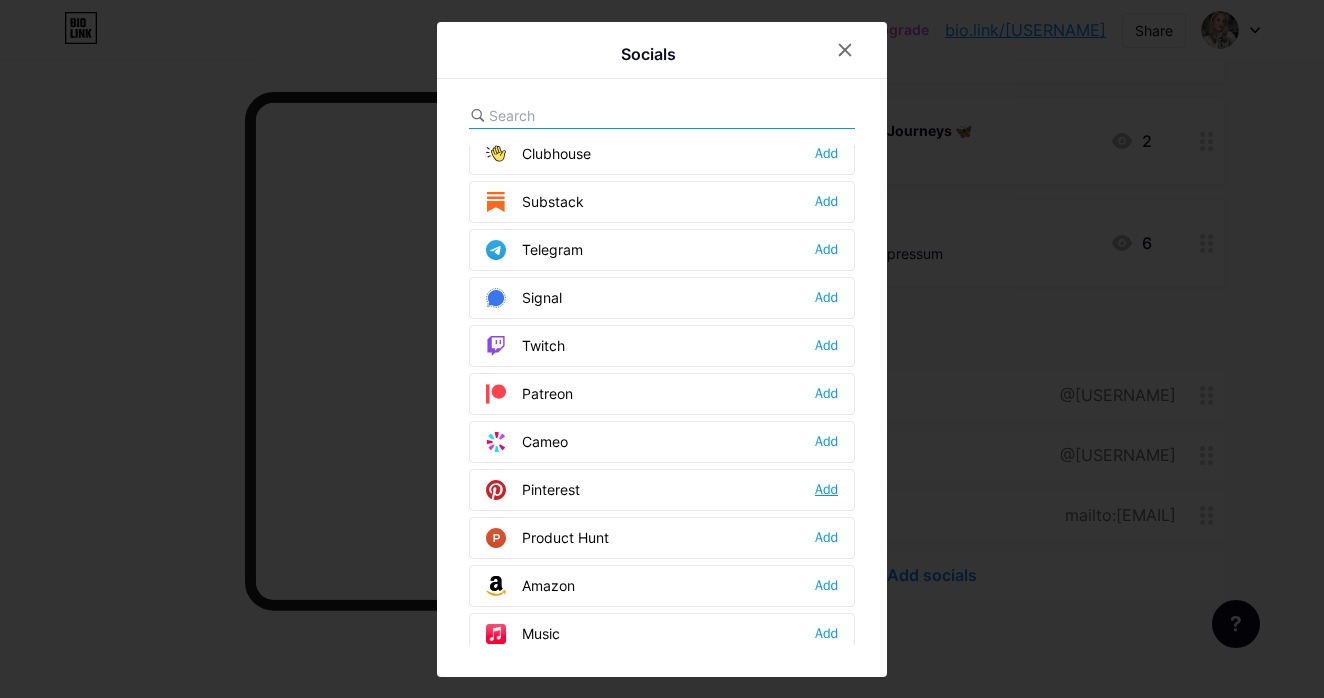 click on "Add" at bounding box center (826, 490) 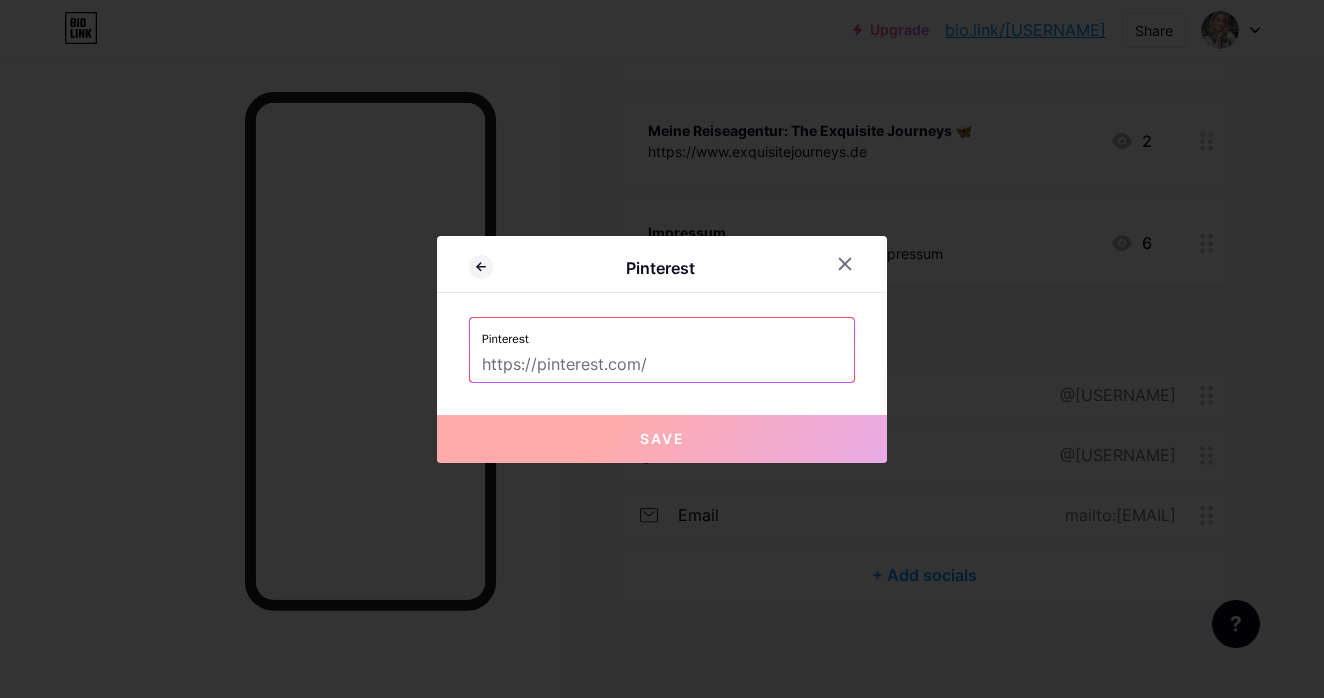 click at bounding box center [662, 365] 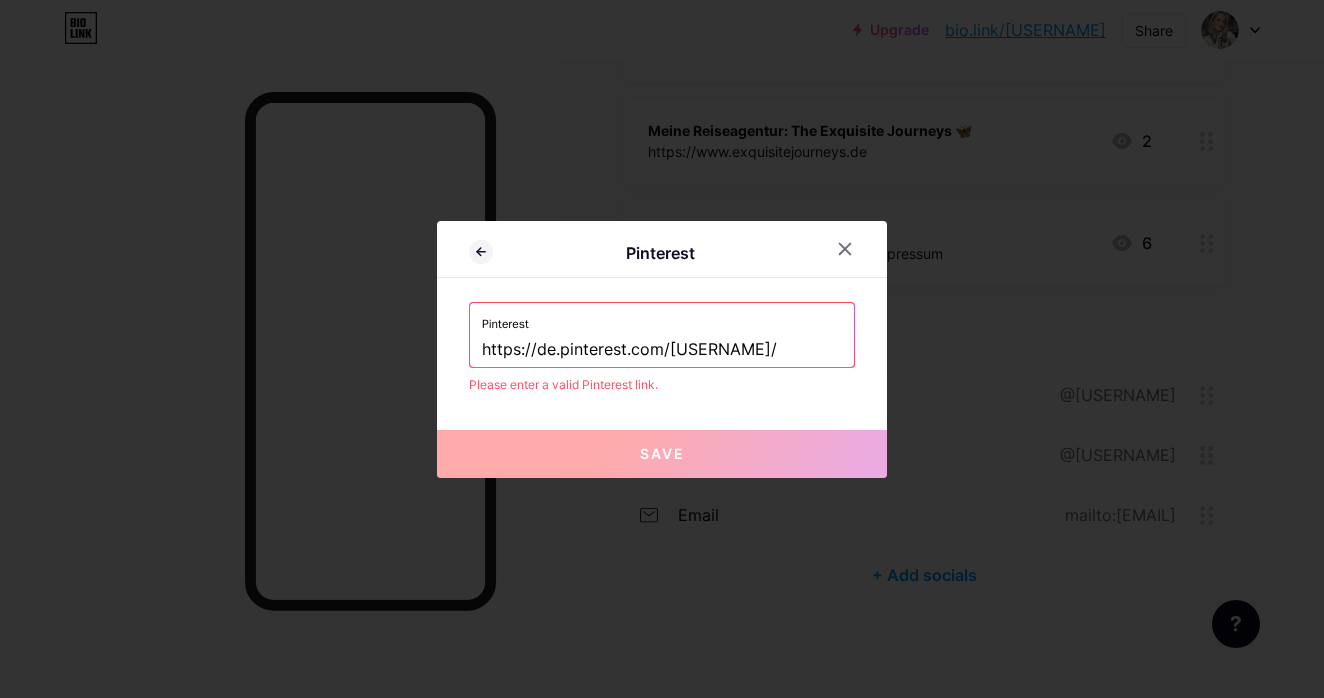 click on "Save" at bounding box center (662, 454) 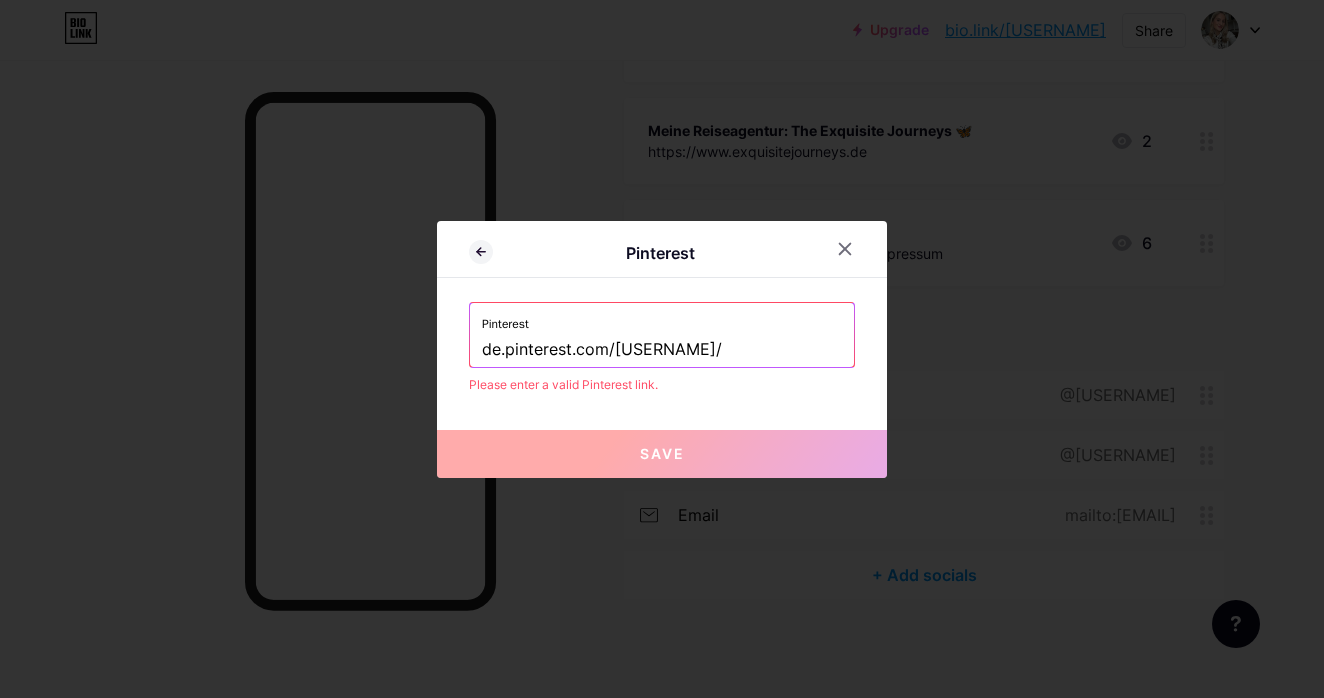 click on "Save" at bounding box center [662, 454] 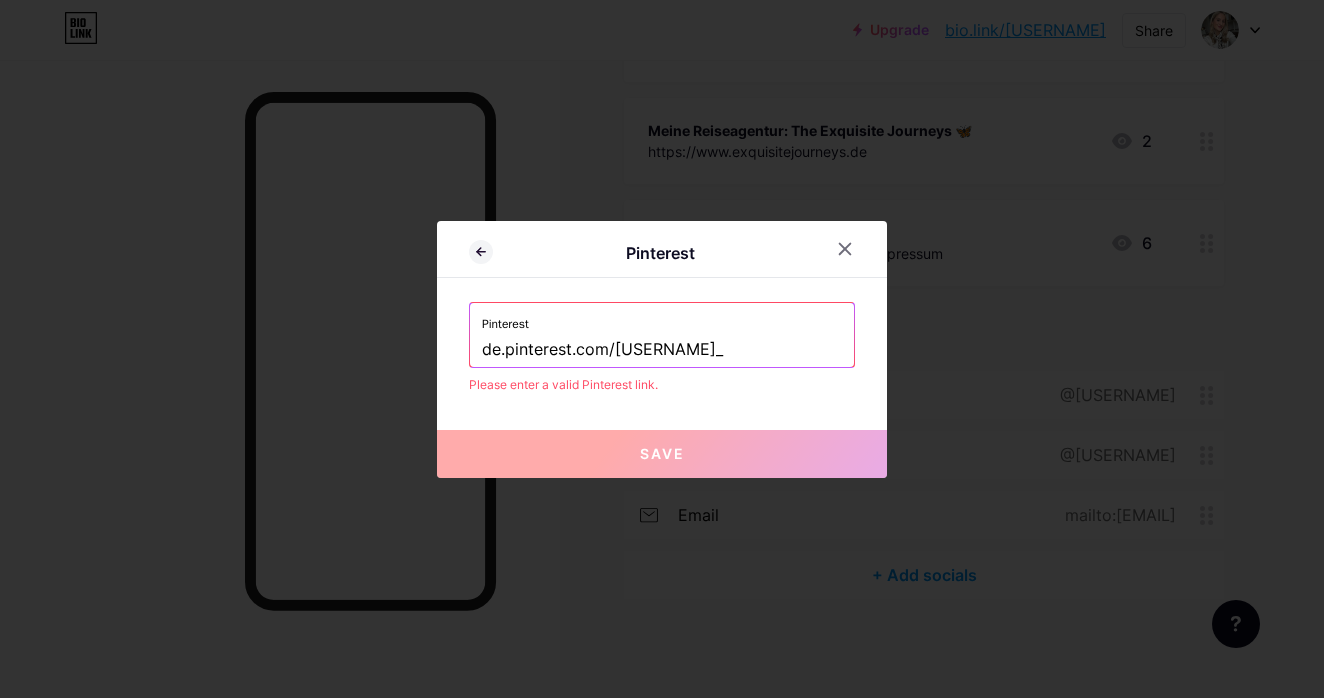 type on "de.pinterest.com/[USERNAME]_" 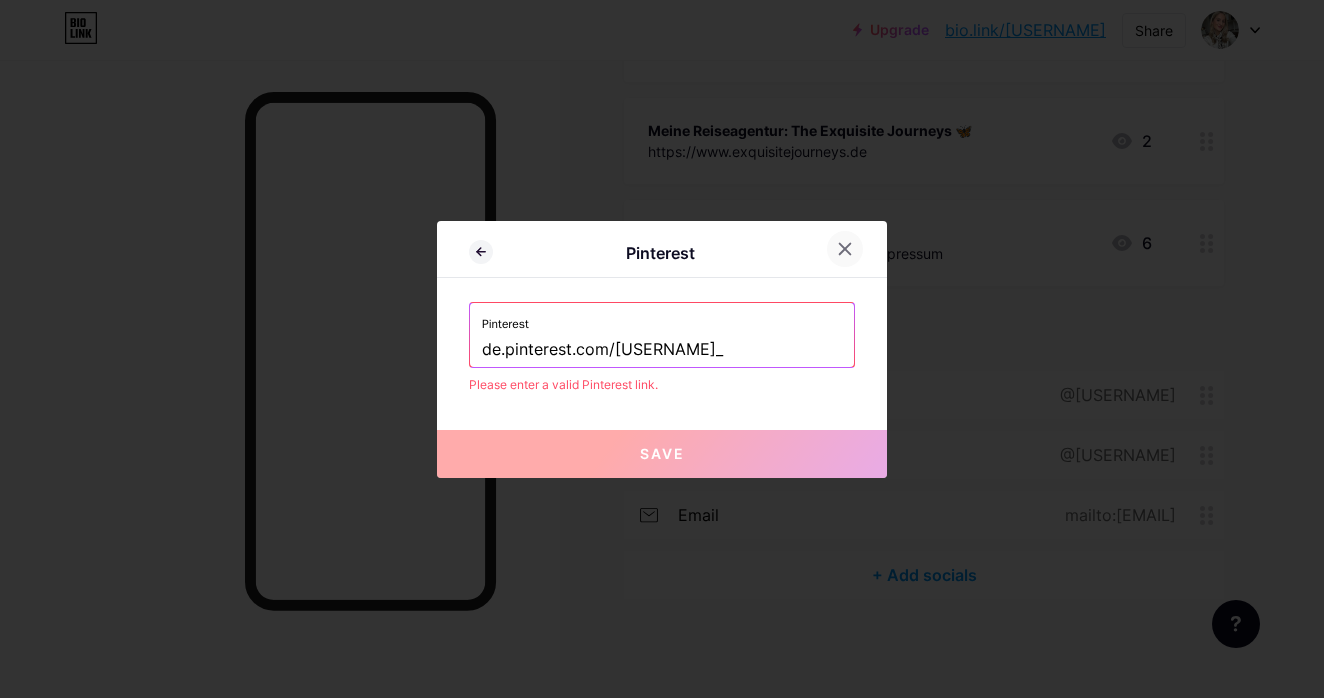 click 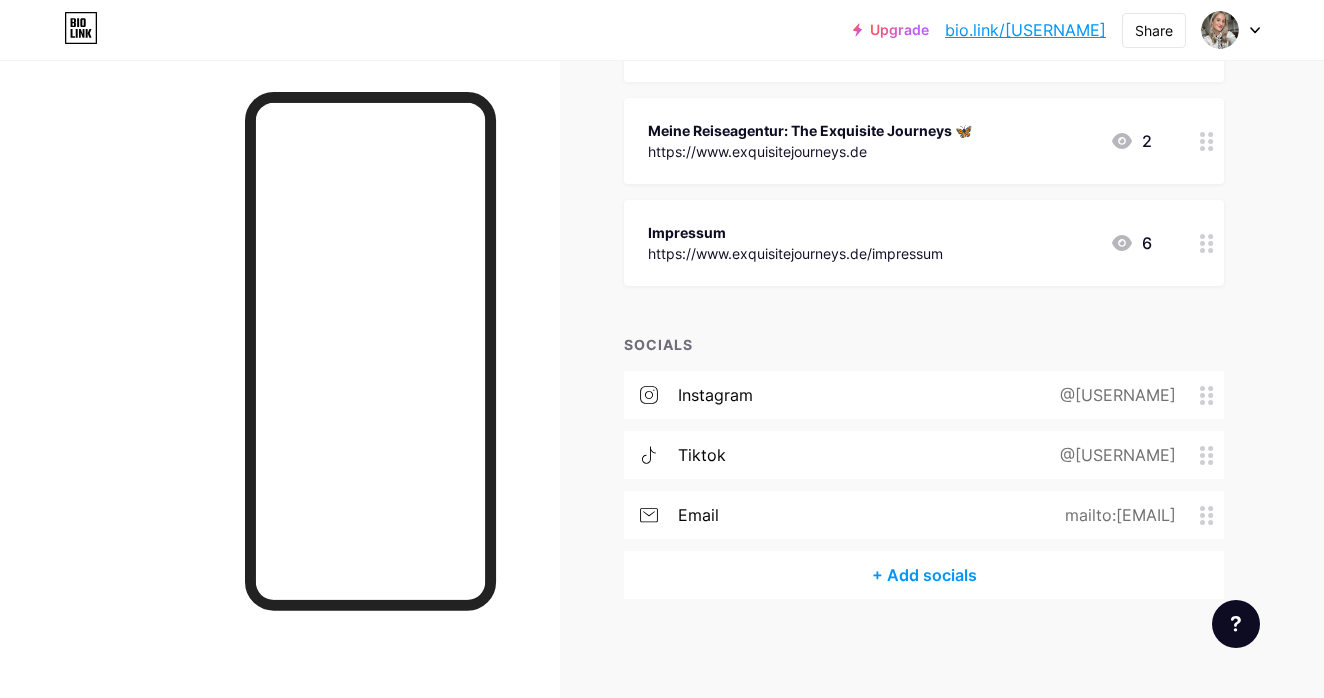 scroll, scrollTop: 0, scrollLeft: 0, axis: both 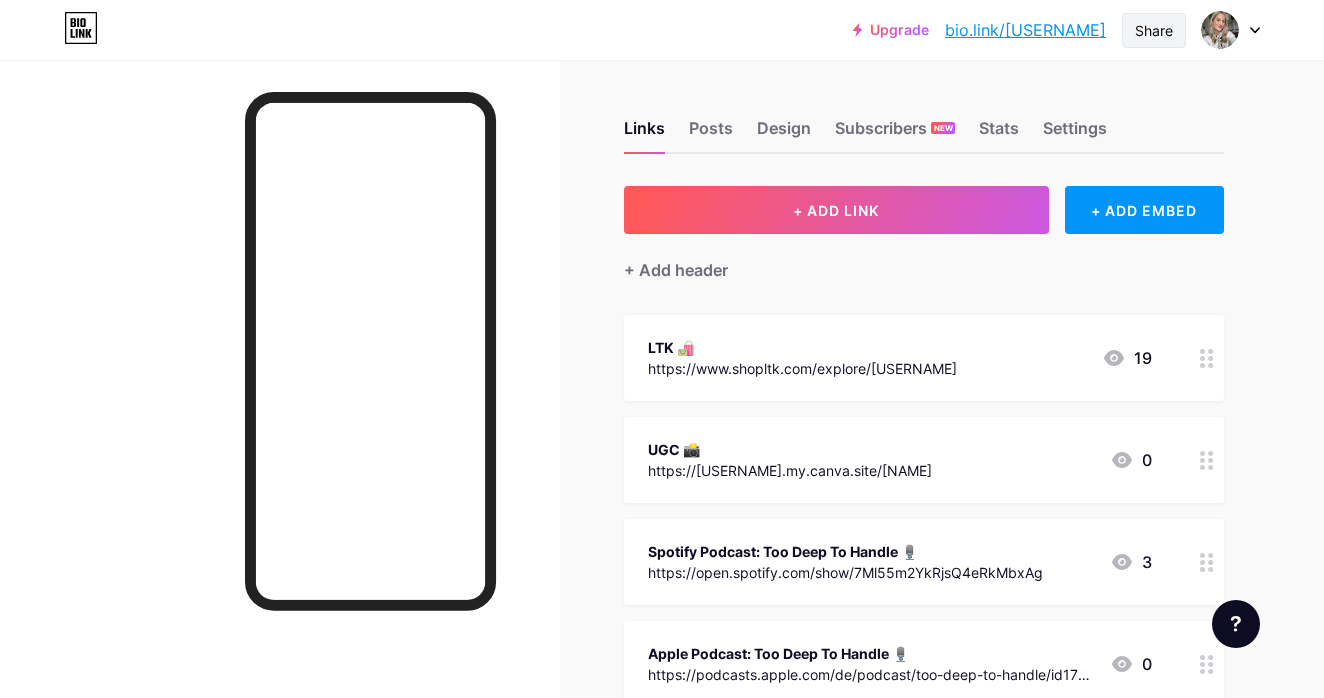 click on "Share" at bounding box center [1154, 30] 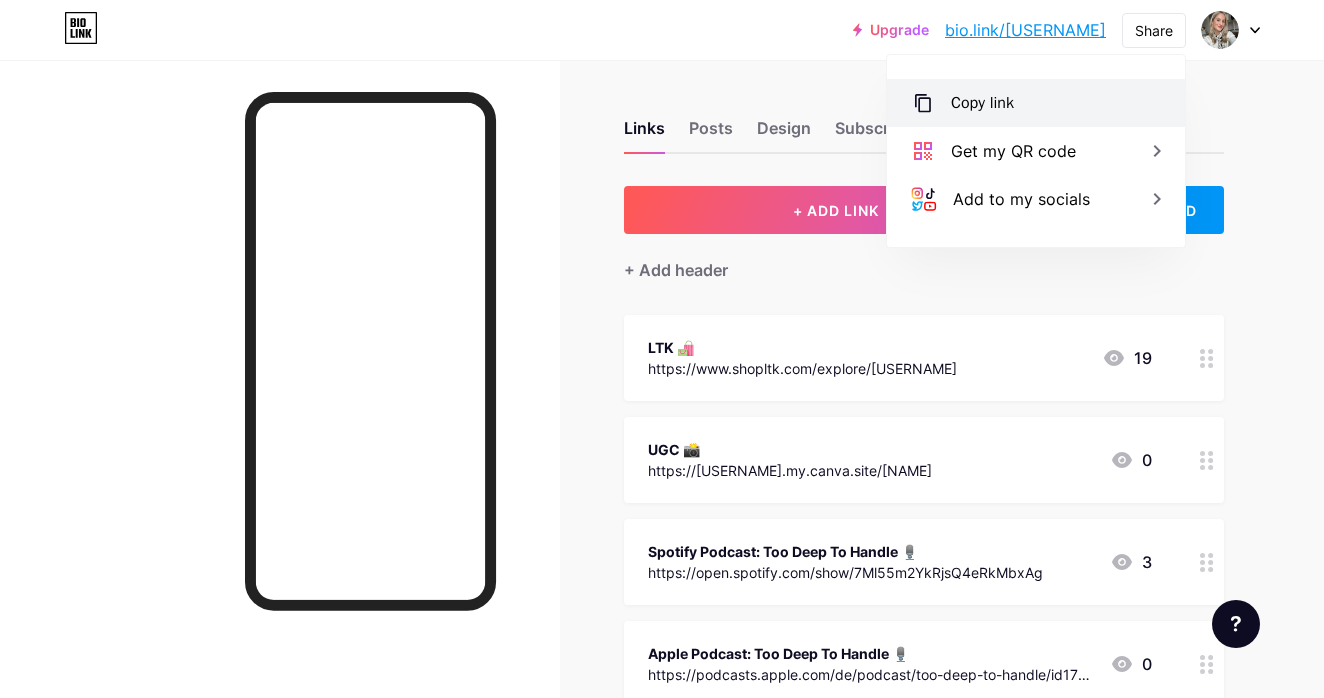 click on "Copy link" at bounding box center (1036, 103) 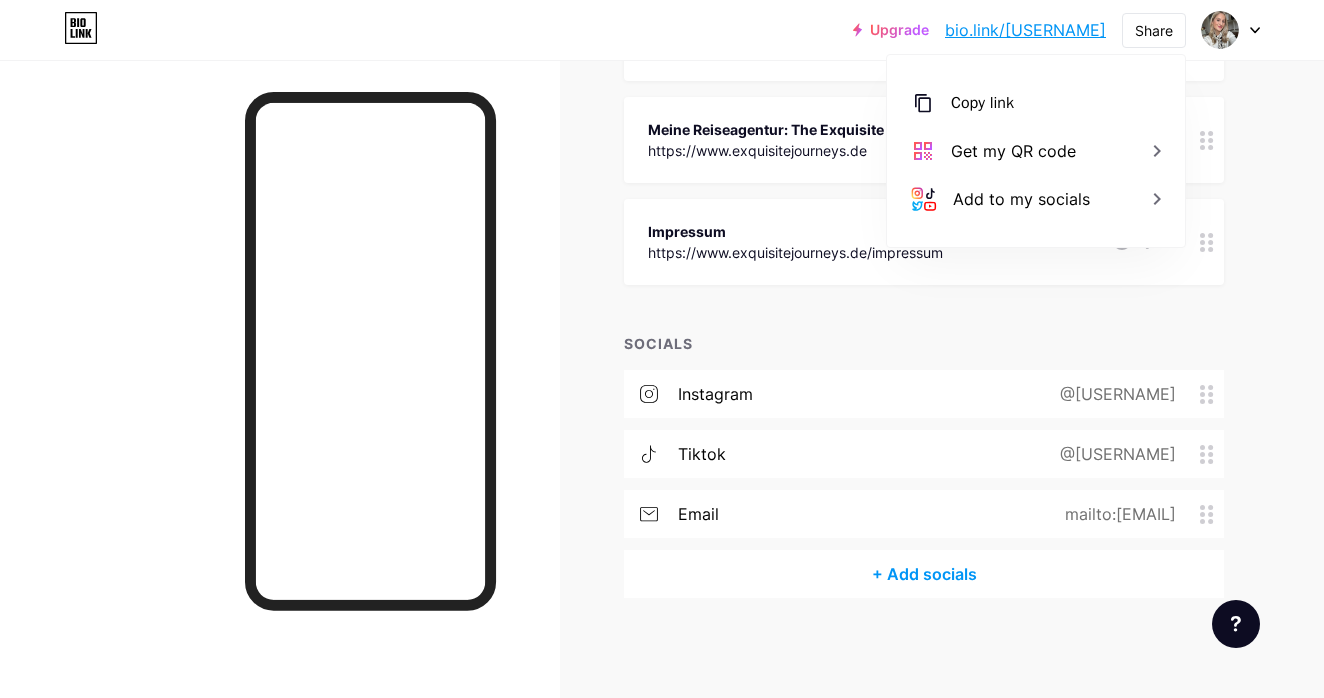scroll, scrollTop: 625, scrollLeft: 0, axis: vertical 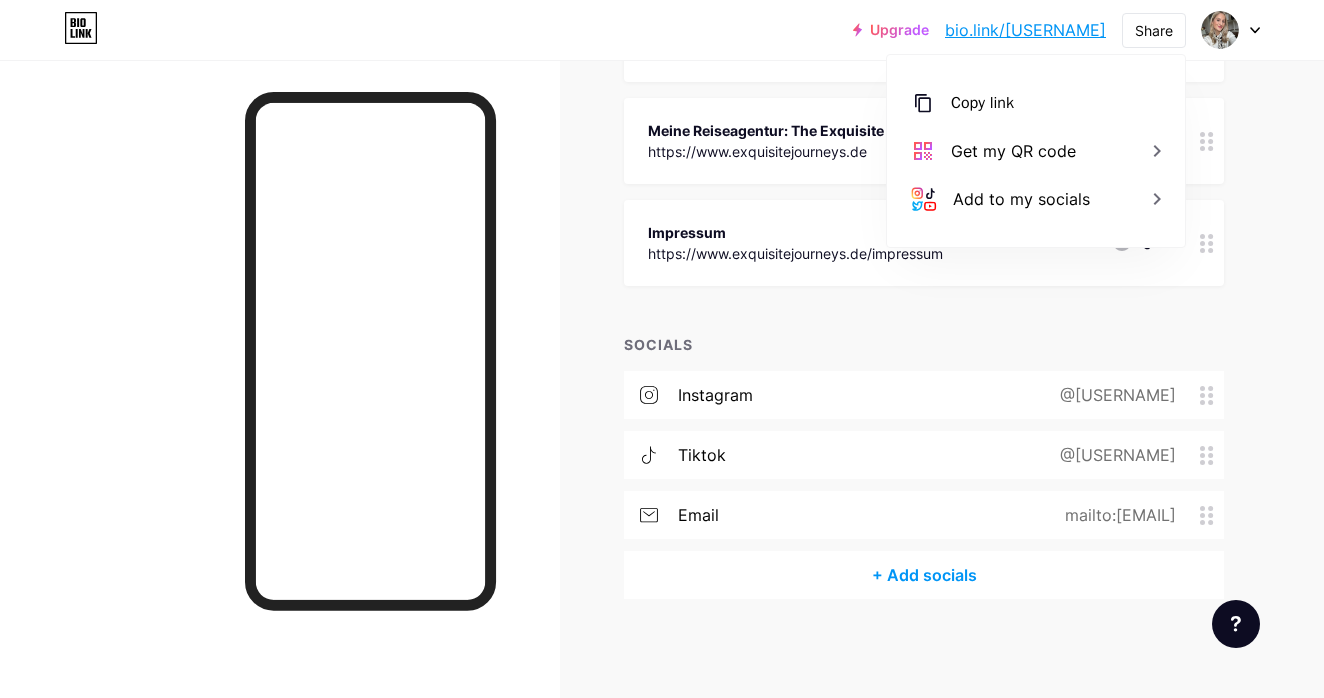 click on "+ Add socials" at bounding box center [924, 575] 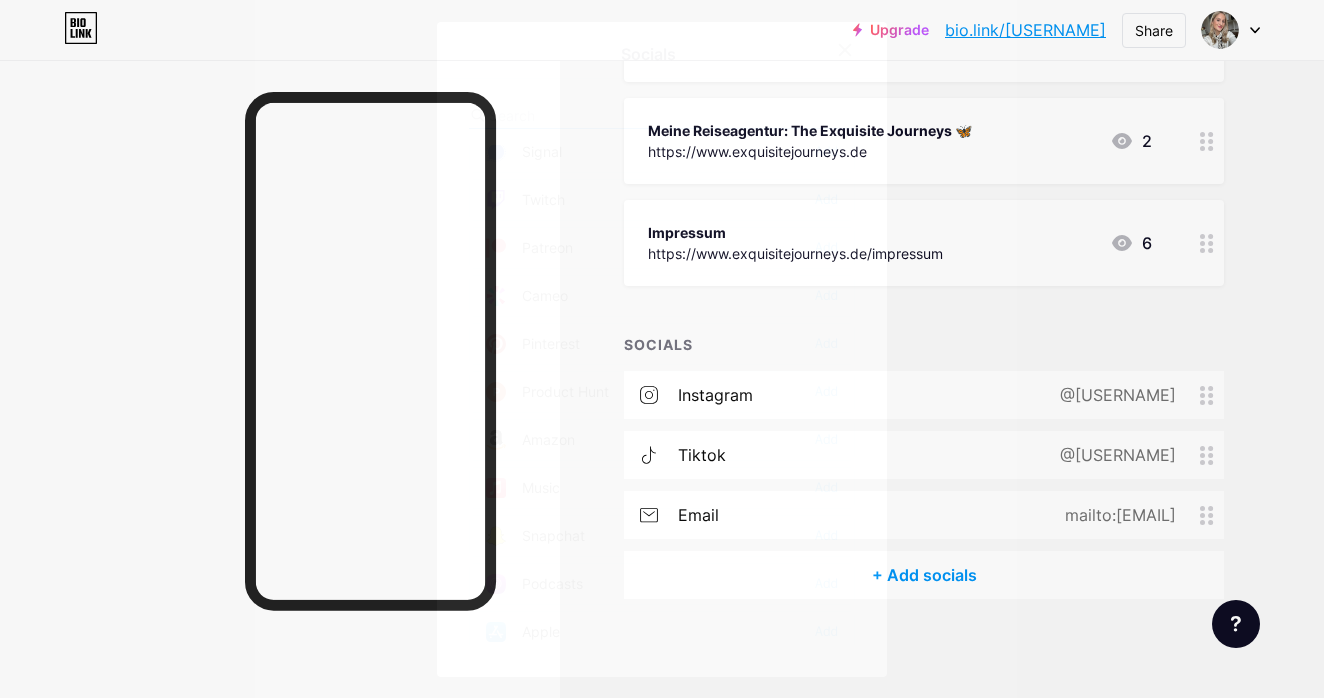 scroll, scrollTop: 1088, scrollLeft: 0, axis: vertical 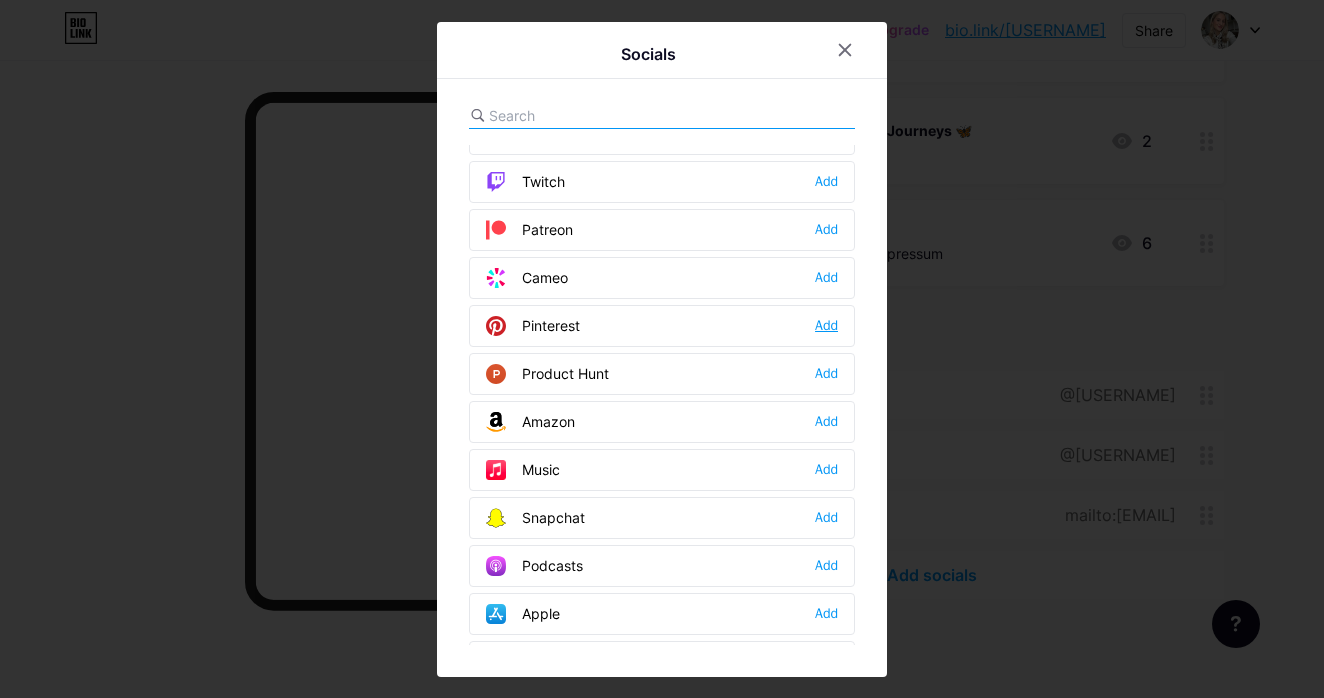 click on "Add" at bounding box center (826, 326) 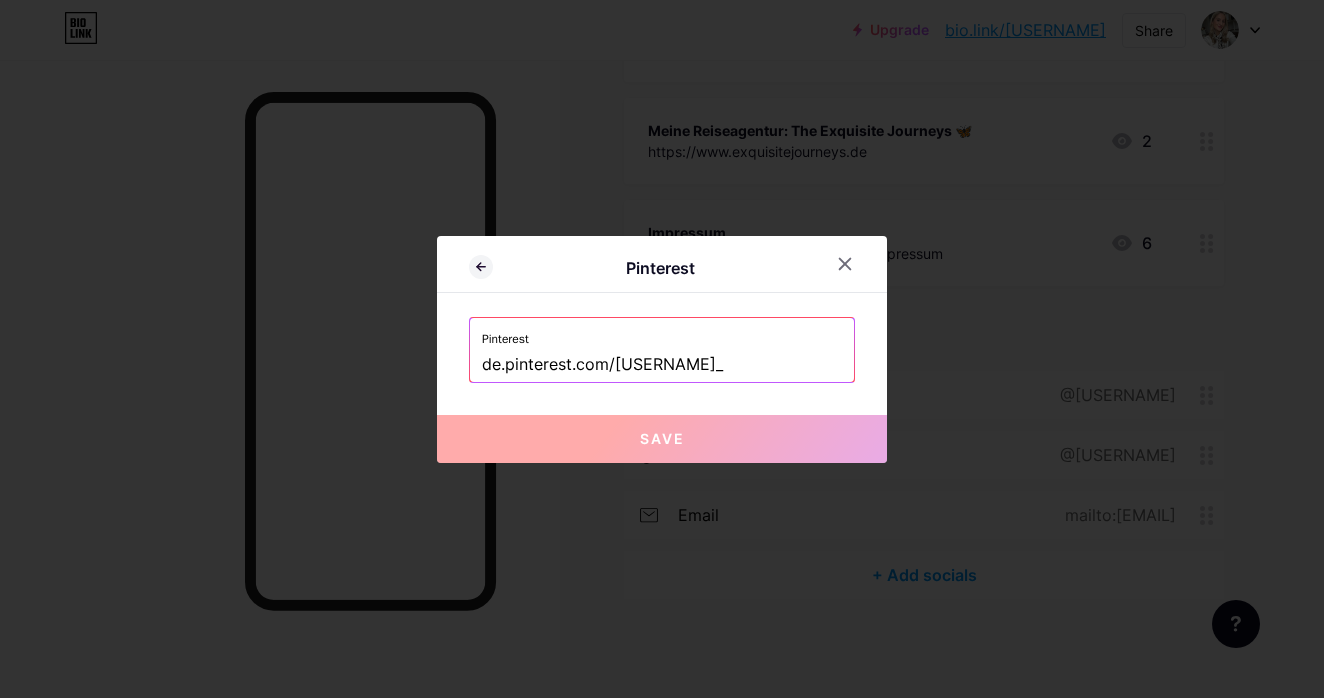 click on "de.pinterest.com/[USERNAME]_" at bounding box center (662, 365) 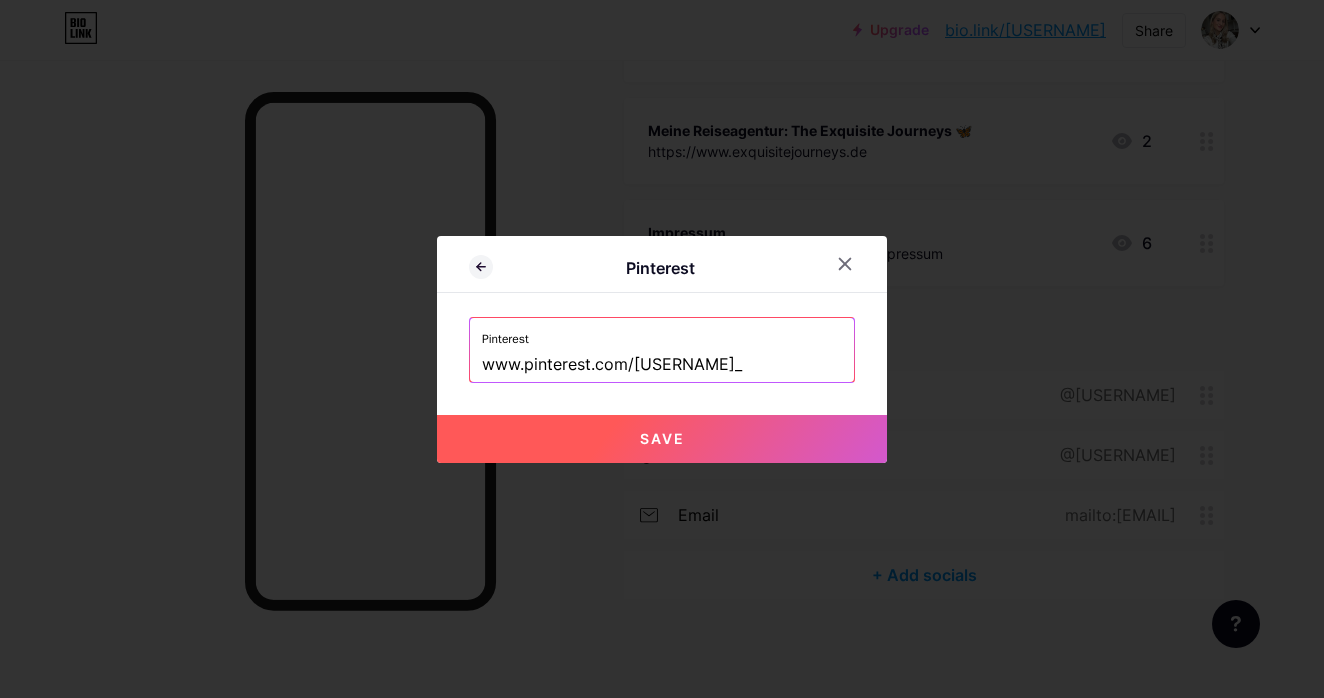 click on "Save" at bounding box center (662, 439) 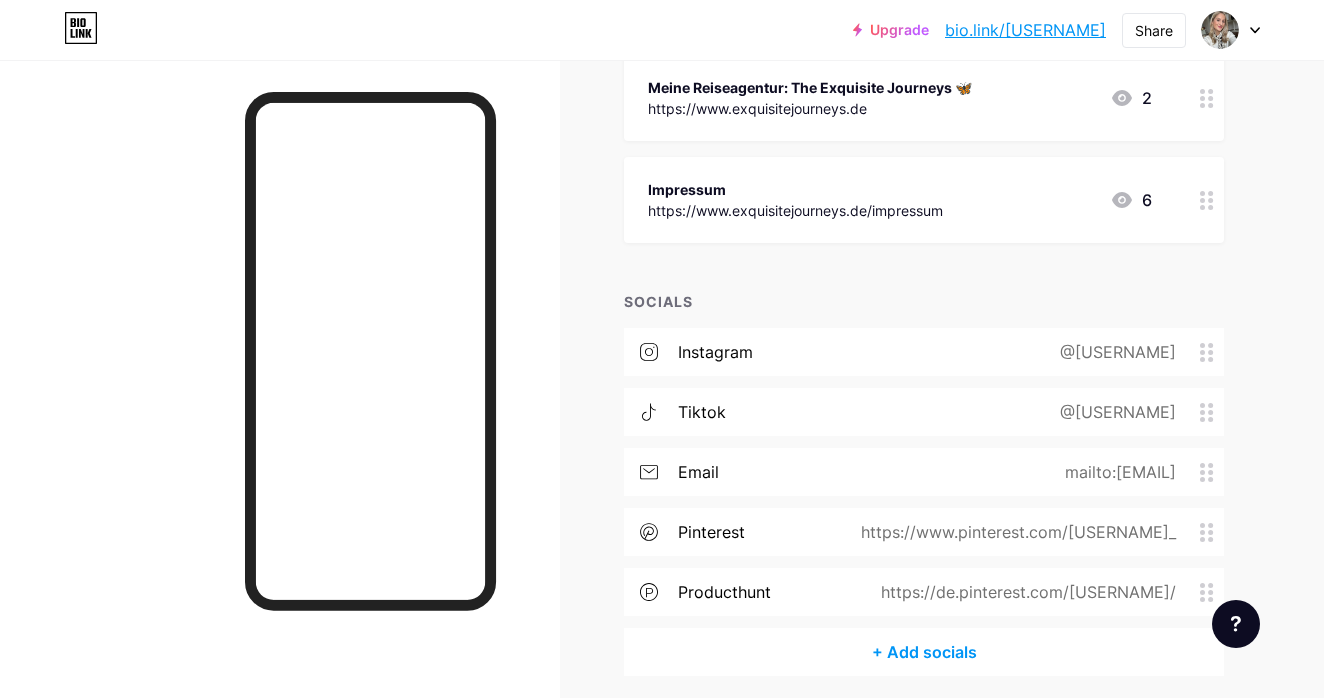scroll, scrollTop: 686, scrollLeft: 0, axis: vertical 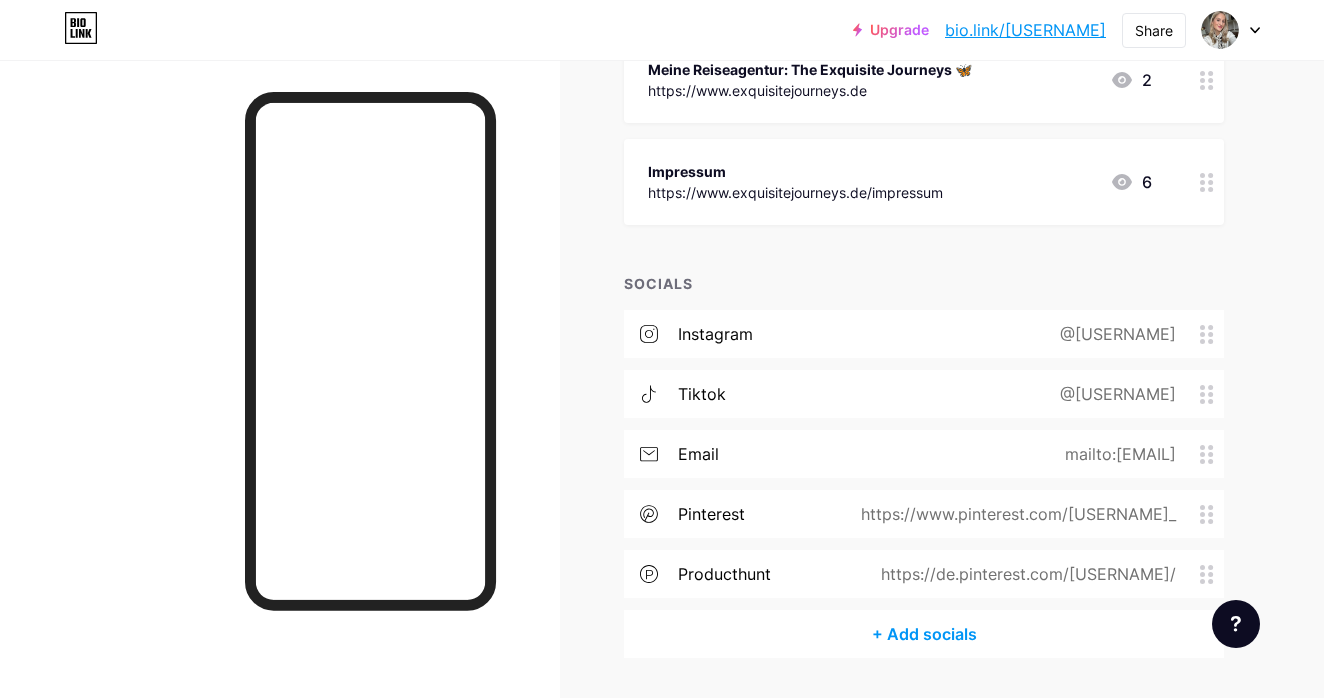 click 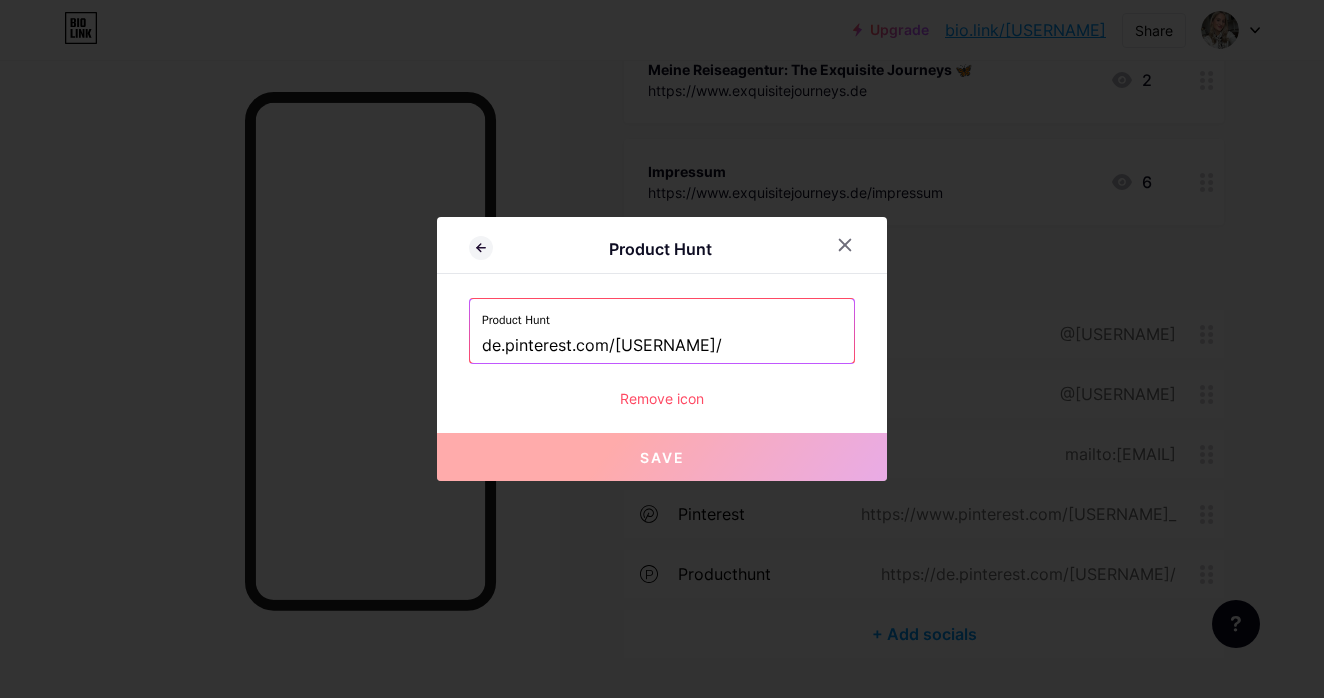 click on "Remove icon" at bounding box center [662, 398] 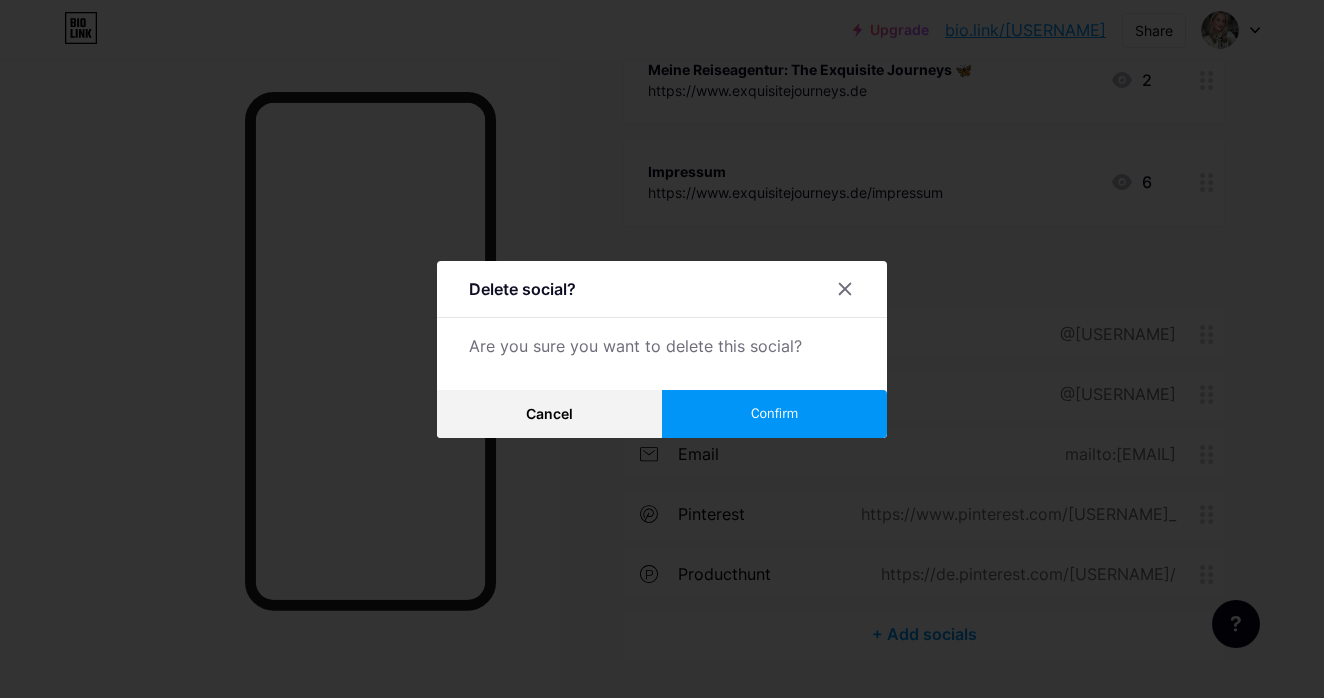click on "Confirm" at bounding box center [774, 414] 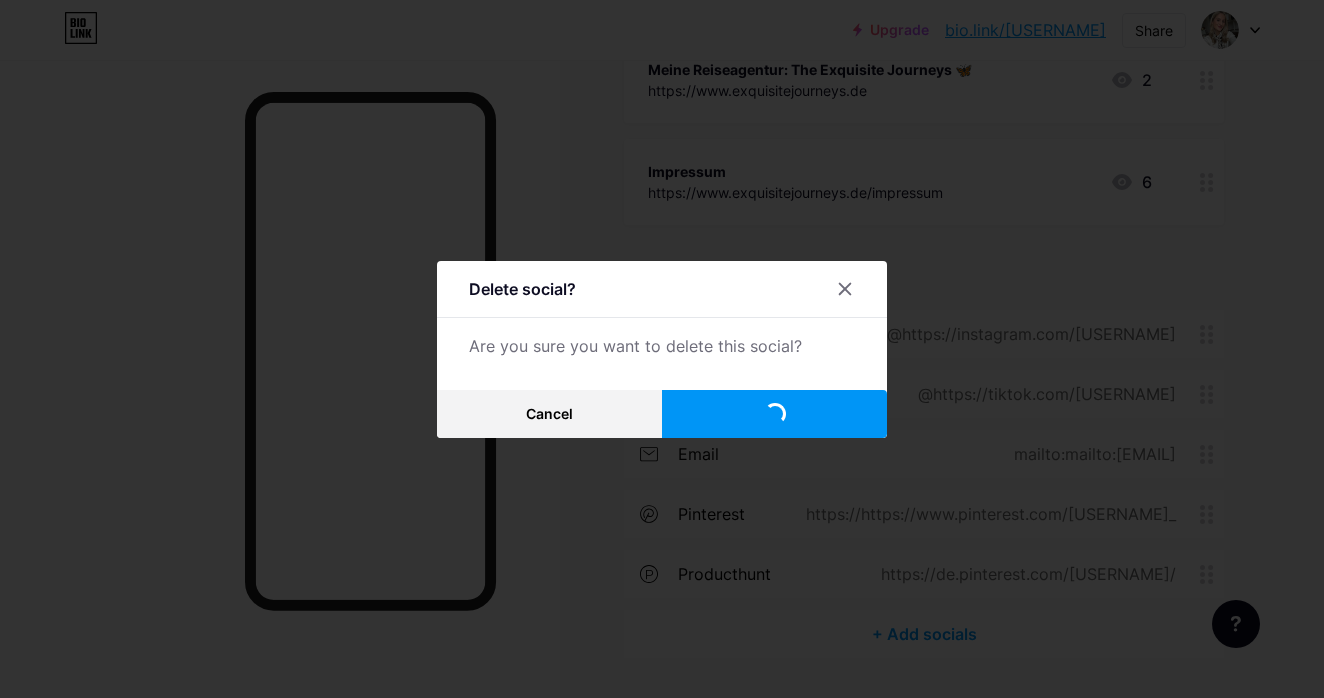 scroll, scrollTop: 685, scrollLeft: 0, axis: vertical 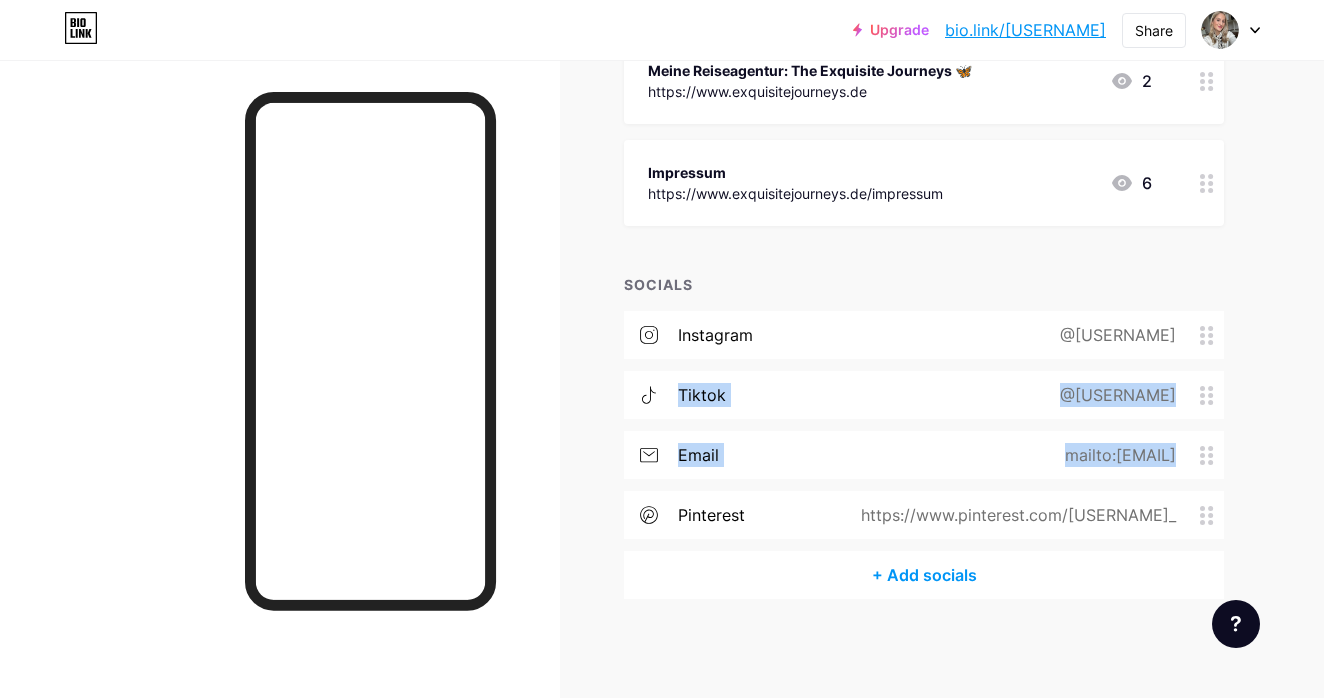 drag, startPoint x: 646, startPoint y: 513, endPoint x: 647, endPoint y: 412, distance: 101.00495 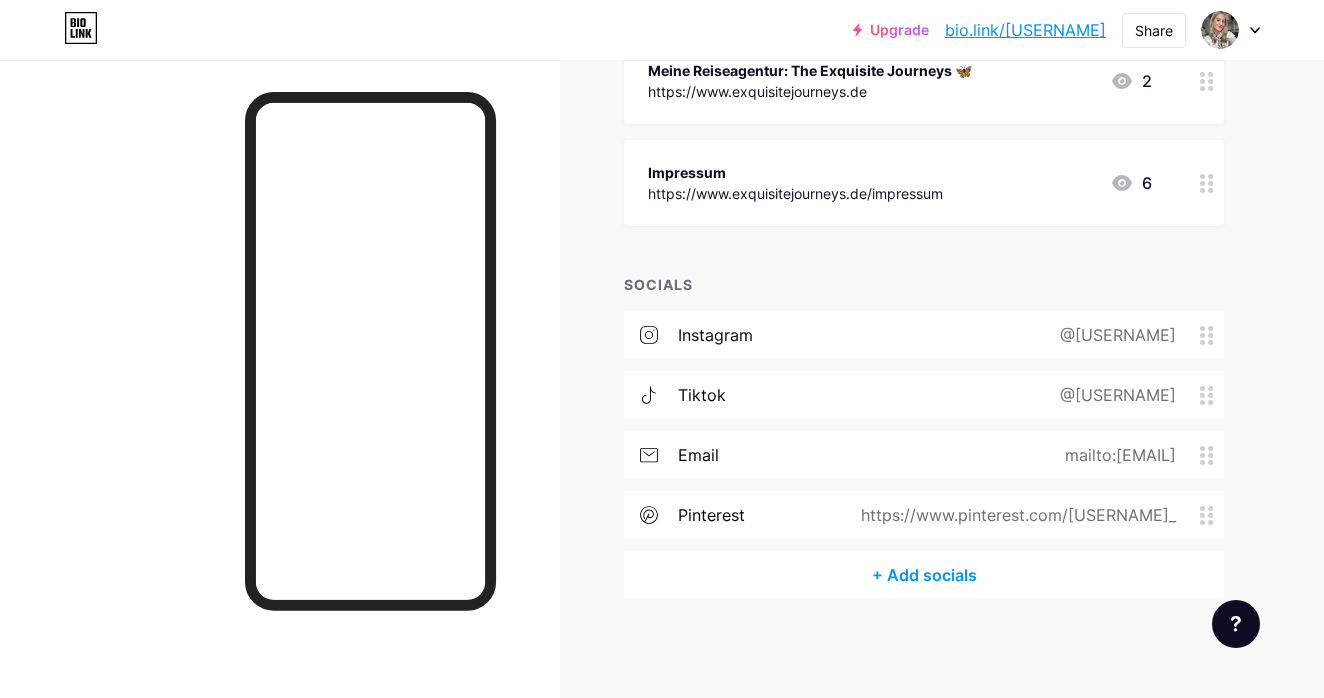 type 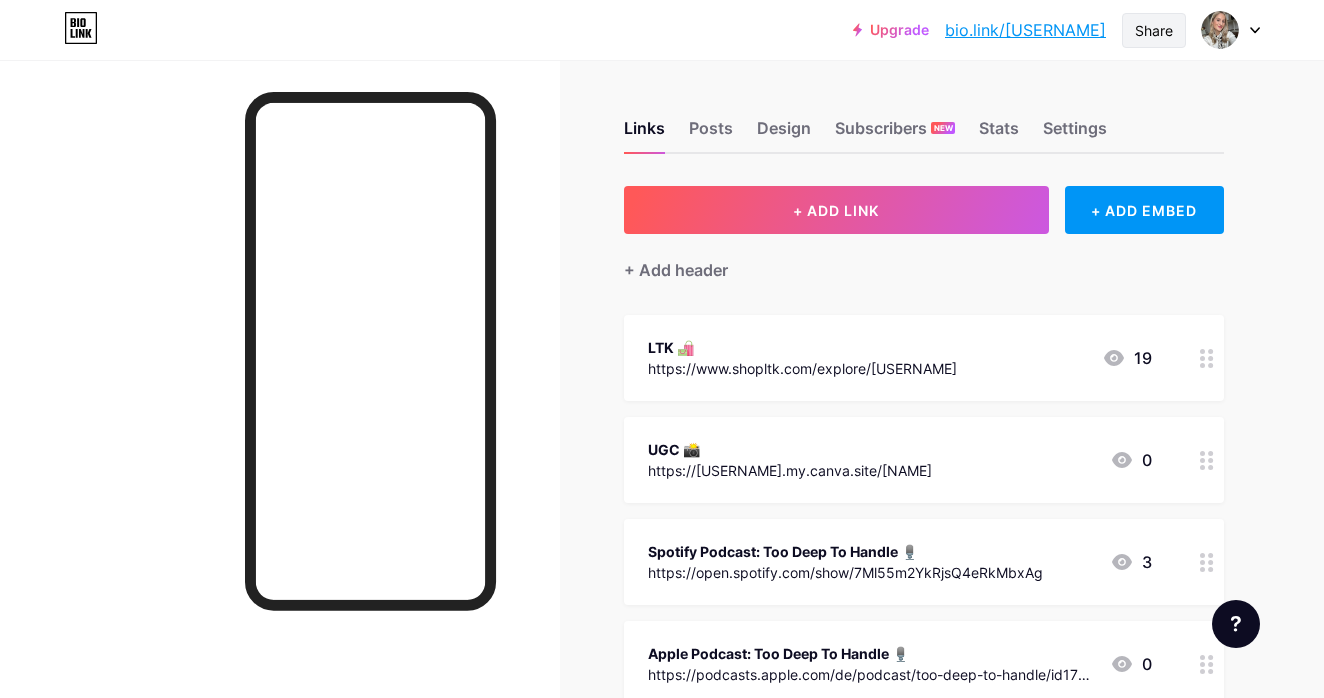 scroll, scrollTop: 0, scrollLeft: 0, axis: both 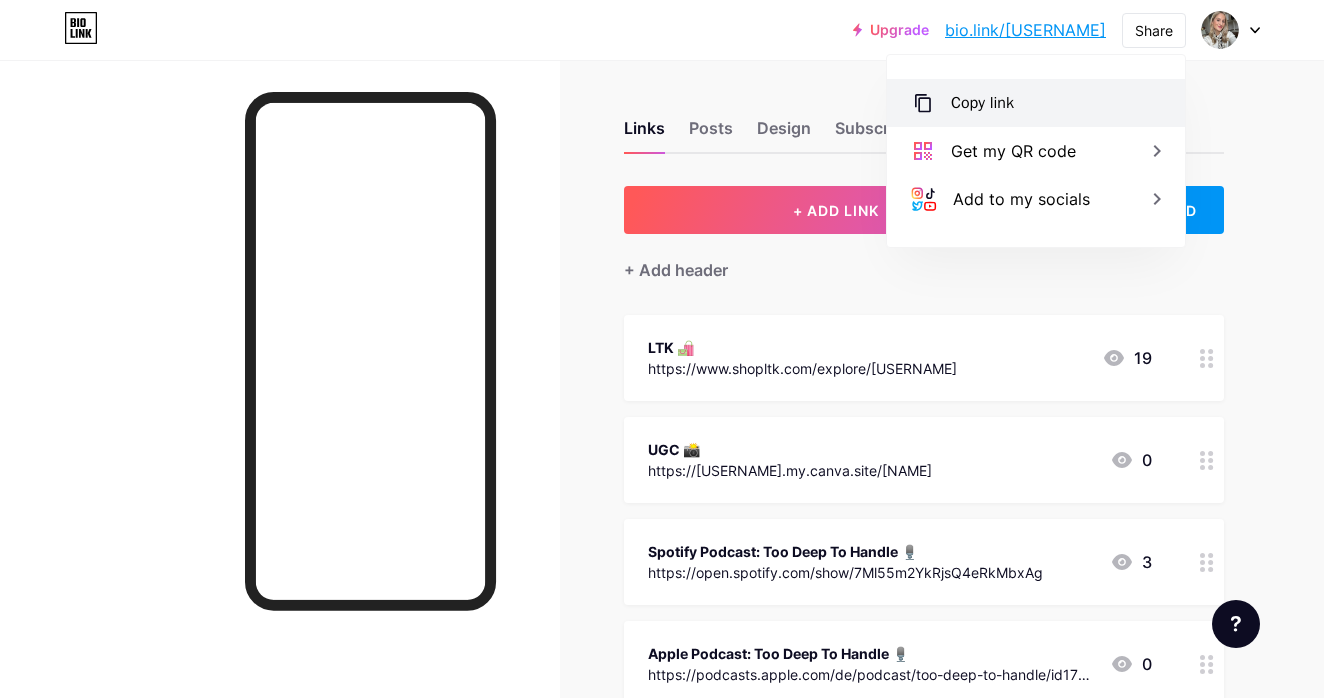 click on "Copy link" at bounding box center (1036, 103) 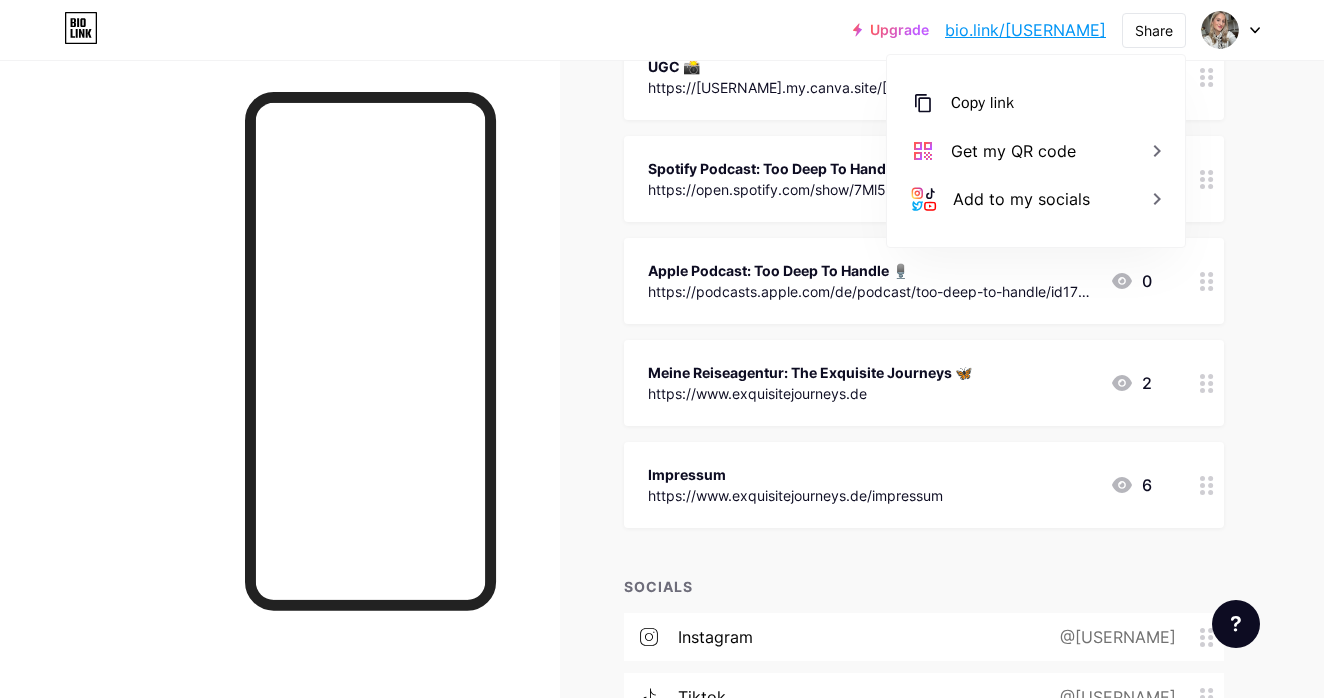 scroll, scrollTop: 382, scrollLeft: 0, axis: vertical 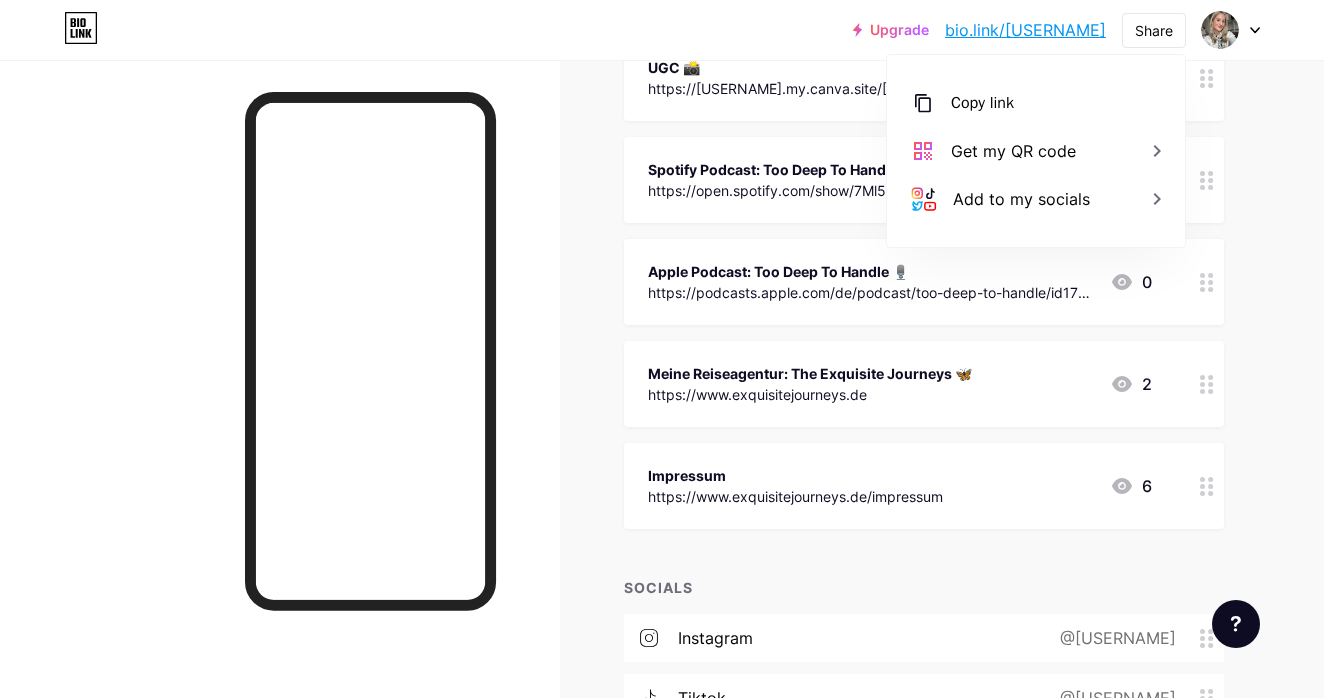 click on "Links
Posts
Design
Subscribers
NEW
Stats
Settings       + ADD LINK     + ADD EMBED
+ Add header
LTK 🛍️
https://www.shopltk.com/explore/[USERNAME]
19
UGC 📸
https://[USERNAME].my.canva.site/[NAME]
0
Spotify Podcast: Too Deep To Handle 🎙️
https://open.spotify.com/show/7Ml55m2YkRjsQ4eRkMbxAg
3
Apple Podcast: Too Deep To Handle 🎙️
https://podcasts.apple.com/de/podcast/too-deep-to-handle/id1796992910
0
Meine Reiseagentur: The Exquisite Journeys 🦋
https://www.exquisitejourneys.de
2" at bounding box center (654, 340) 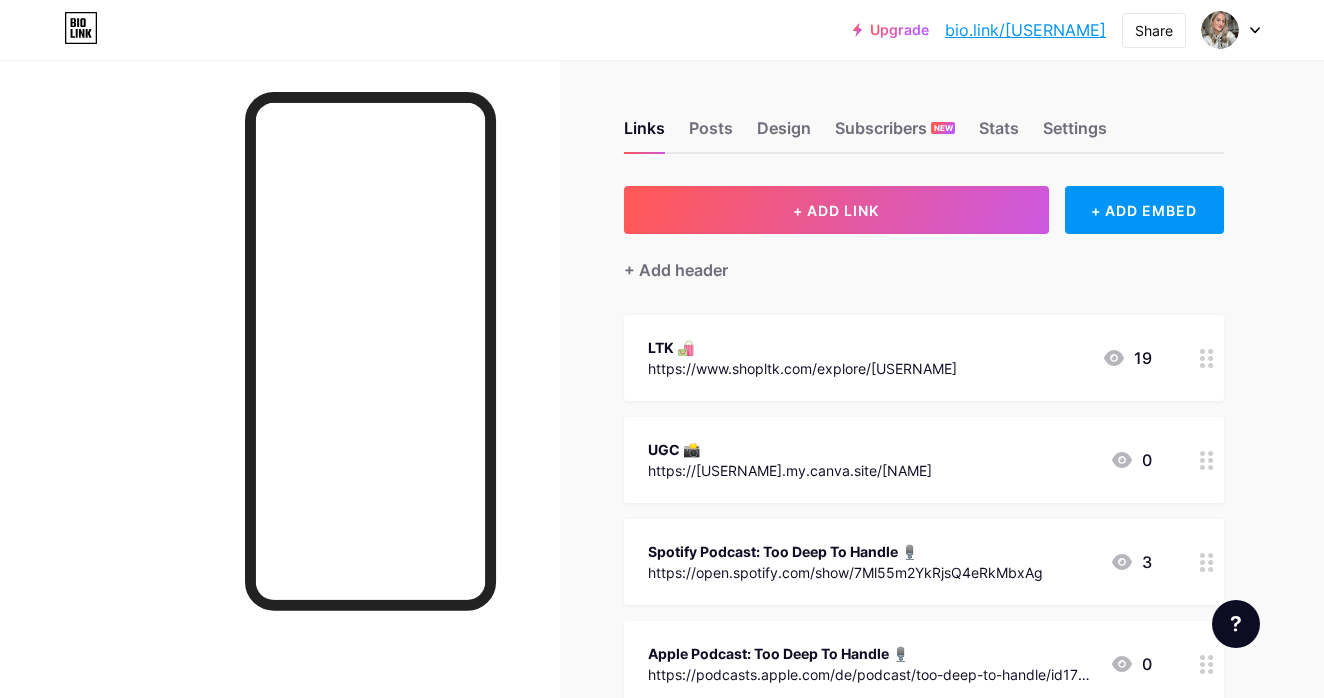 scroll, scrollTop: 0, scrollLeft: 0, axis: both 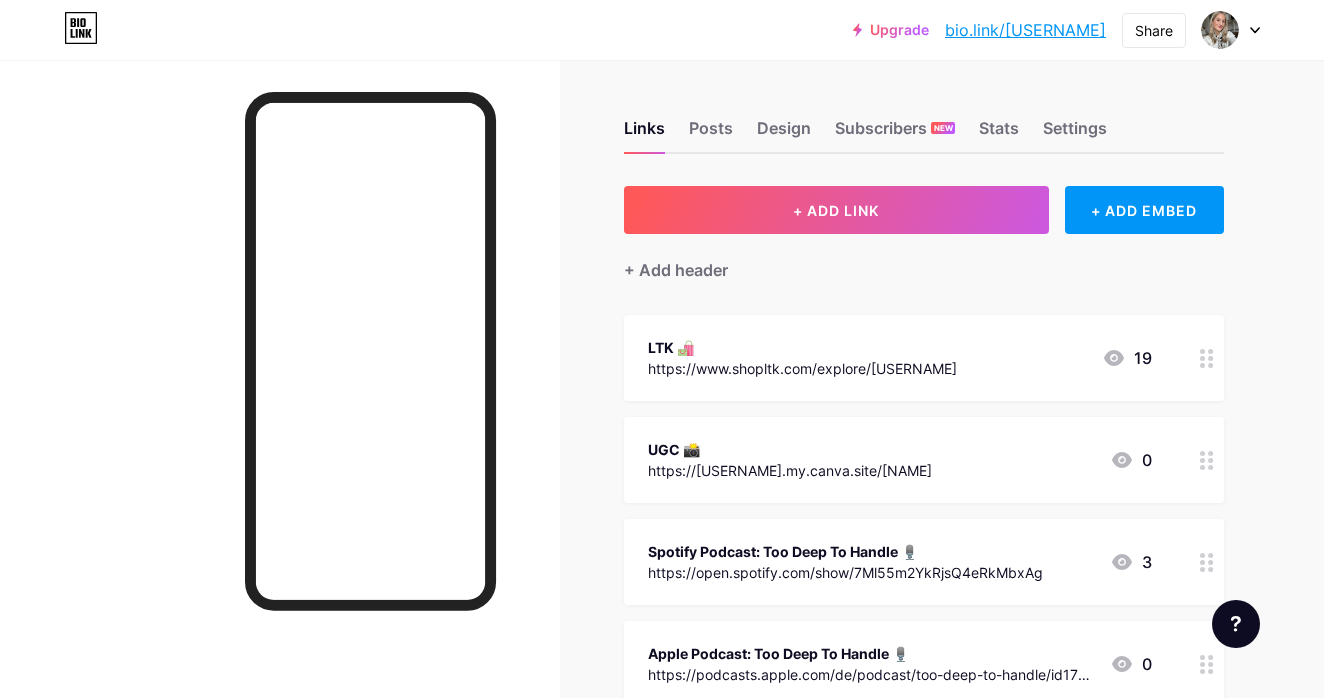 click on "LTK 🛍️
https://www.shopltk.com/explore/[USERNAME]
19" at bounding box center (924, 358) 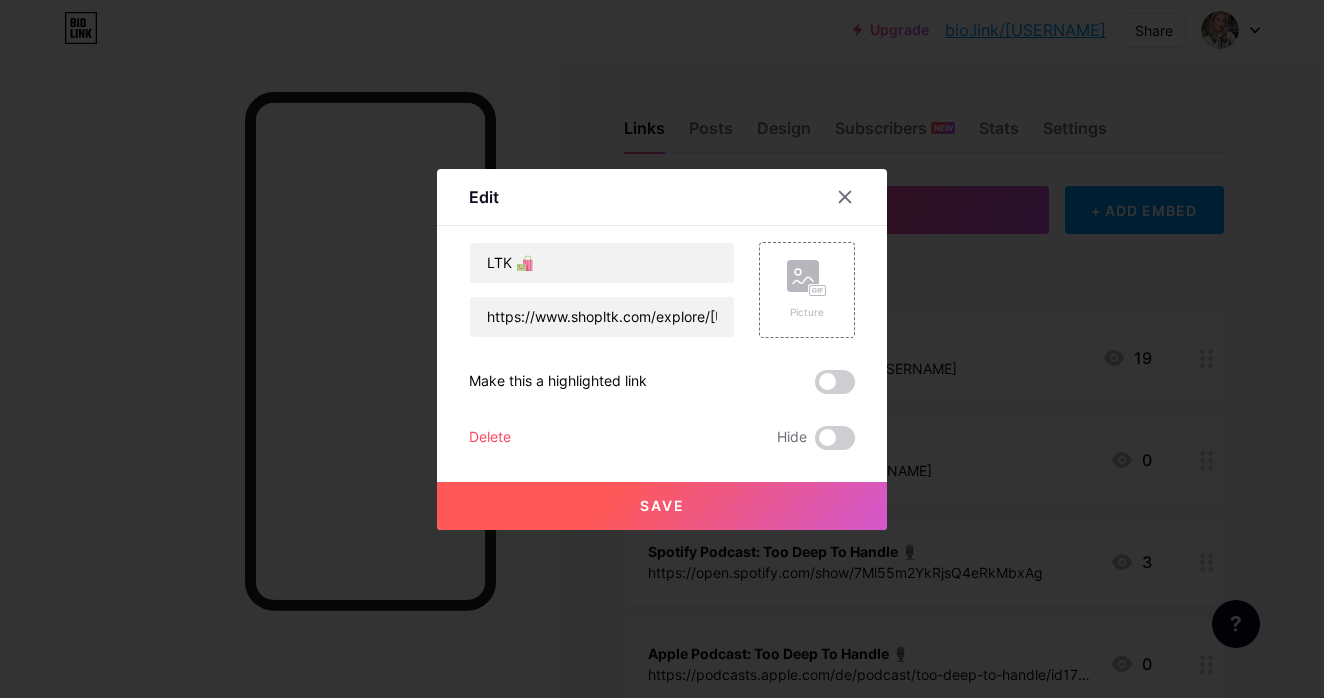 click at bounding box center (662, 349) 